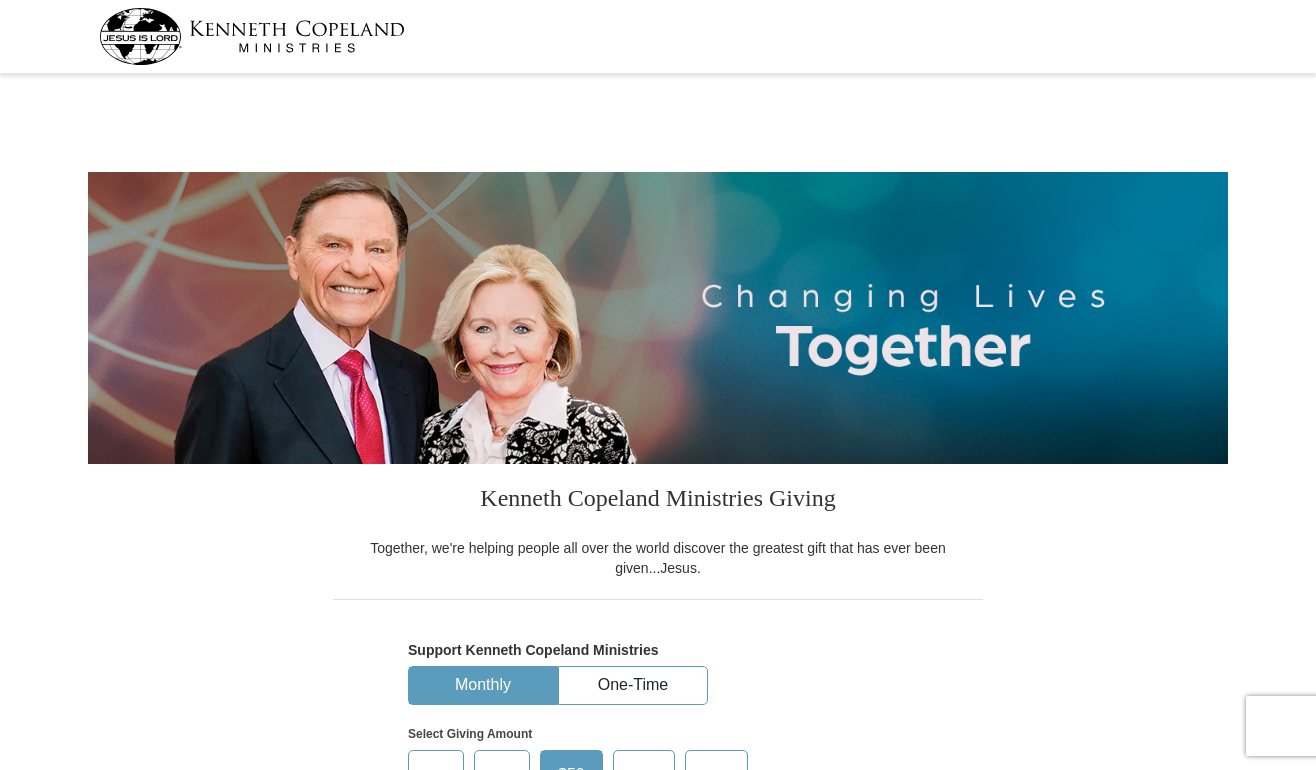 scroll, scrollTop: 0, scrollLeft: 0, axis: both 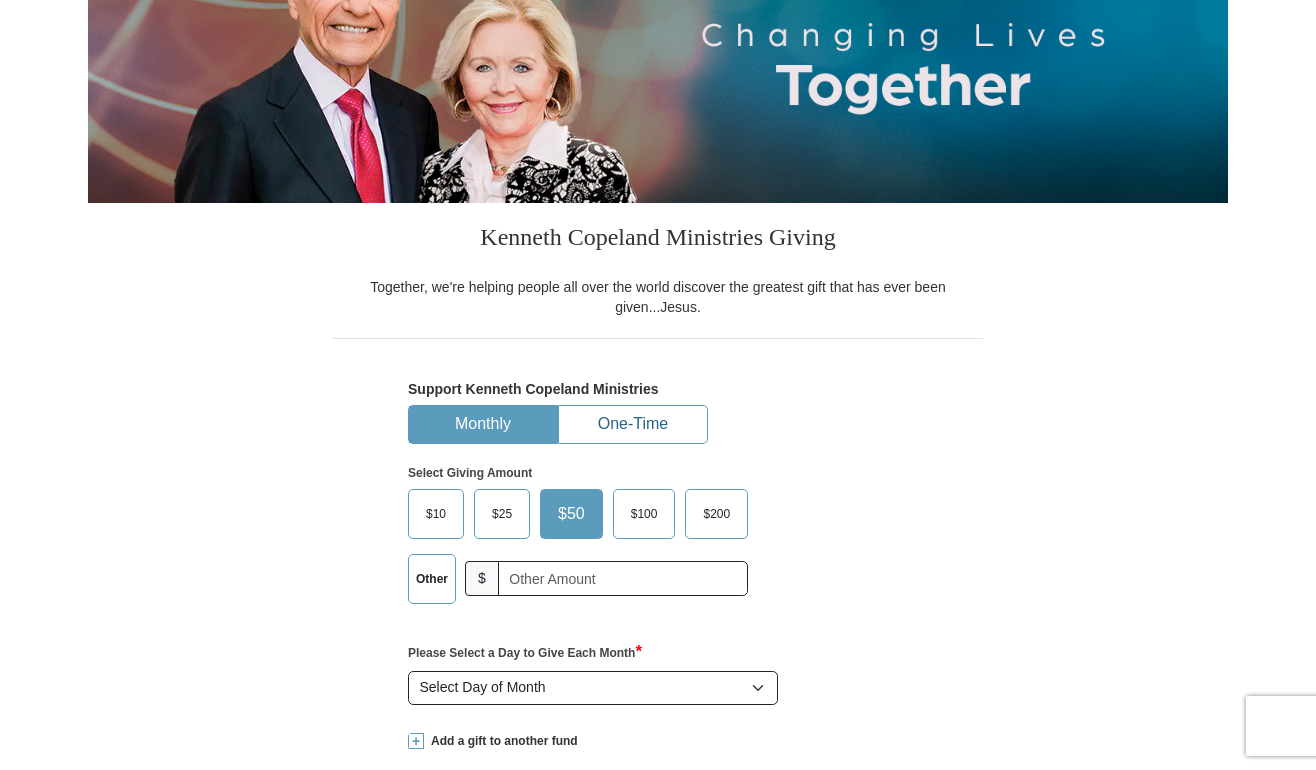 click on "One-Time" at bounding box center (633, 424) 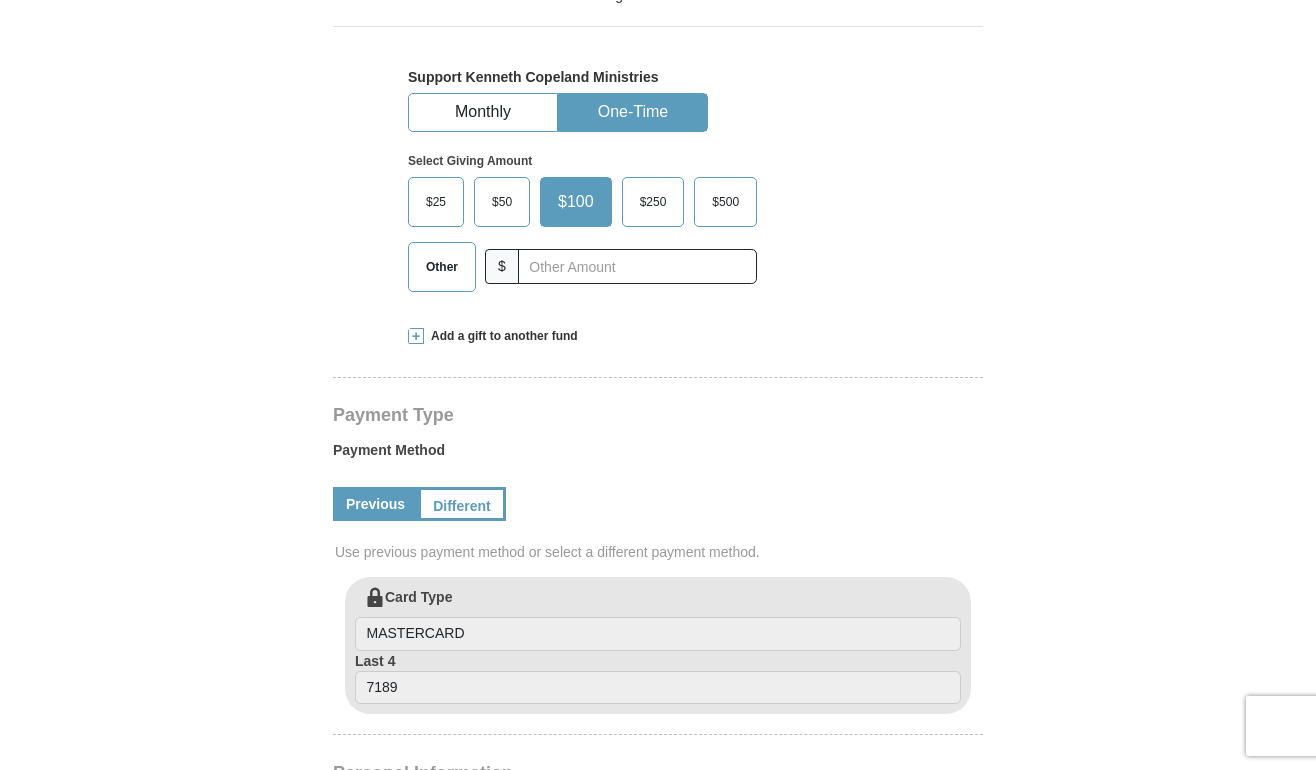 scroll, scrollTop: 561, scrollLeft: 0, axis: vertical 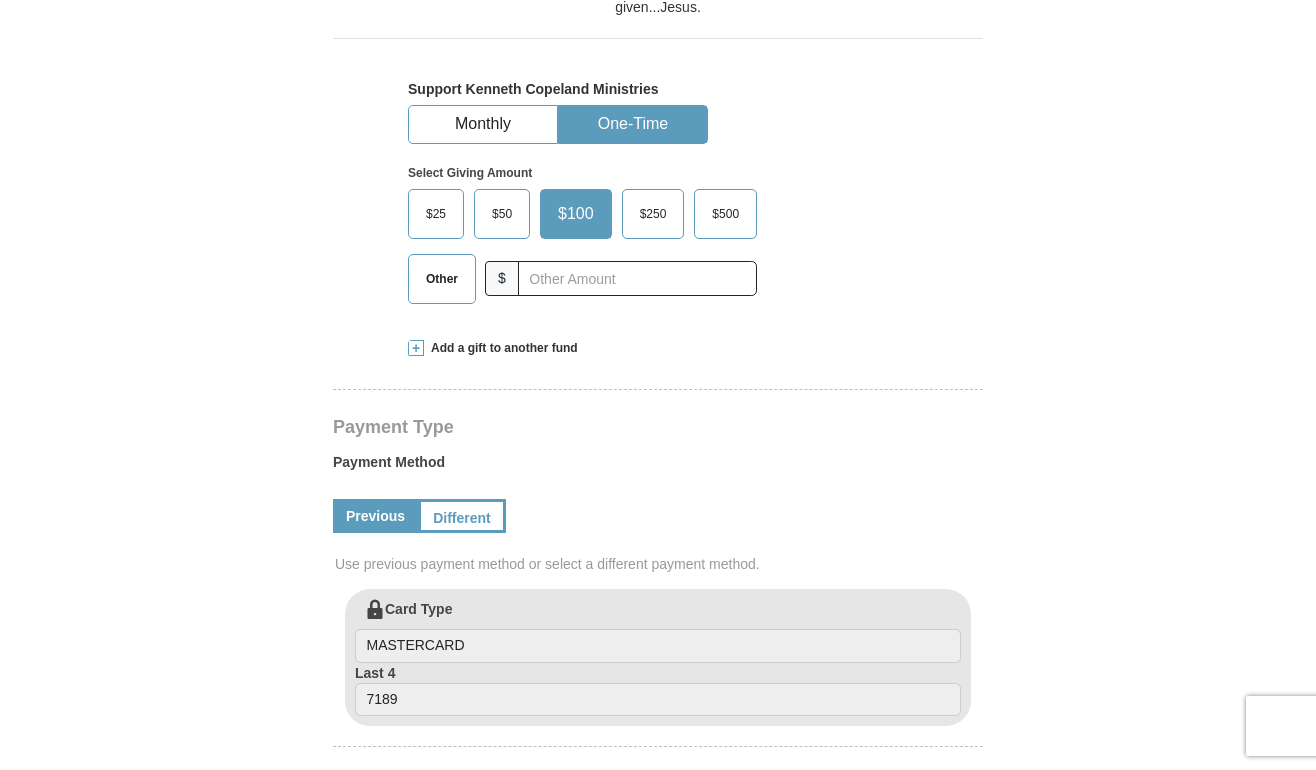 click on "Other" at bounding box center [442, 279] 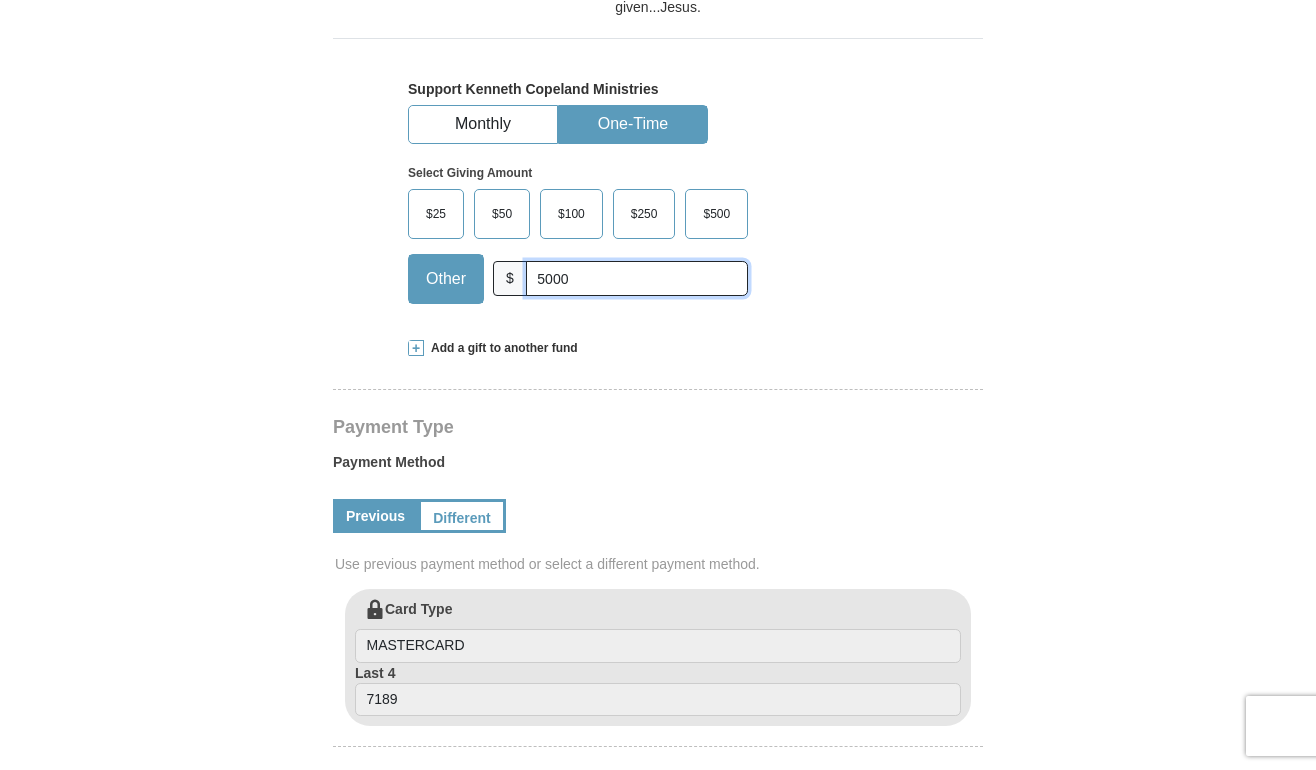type on "5000" 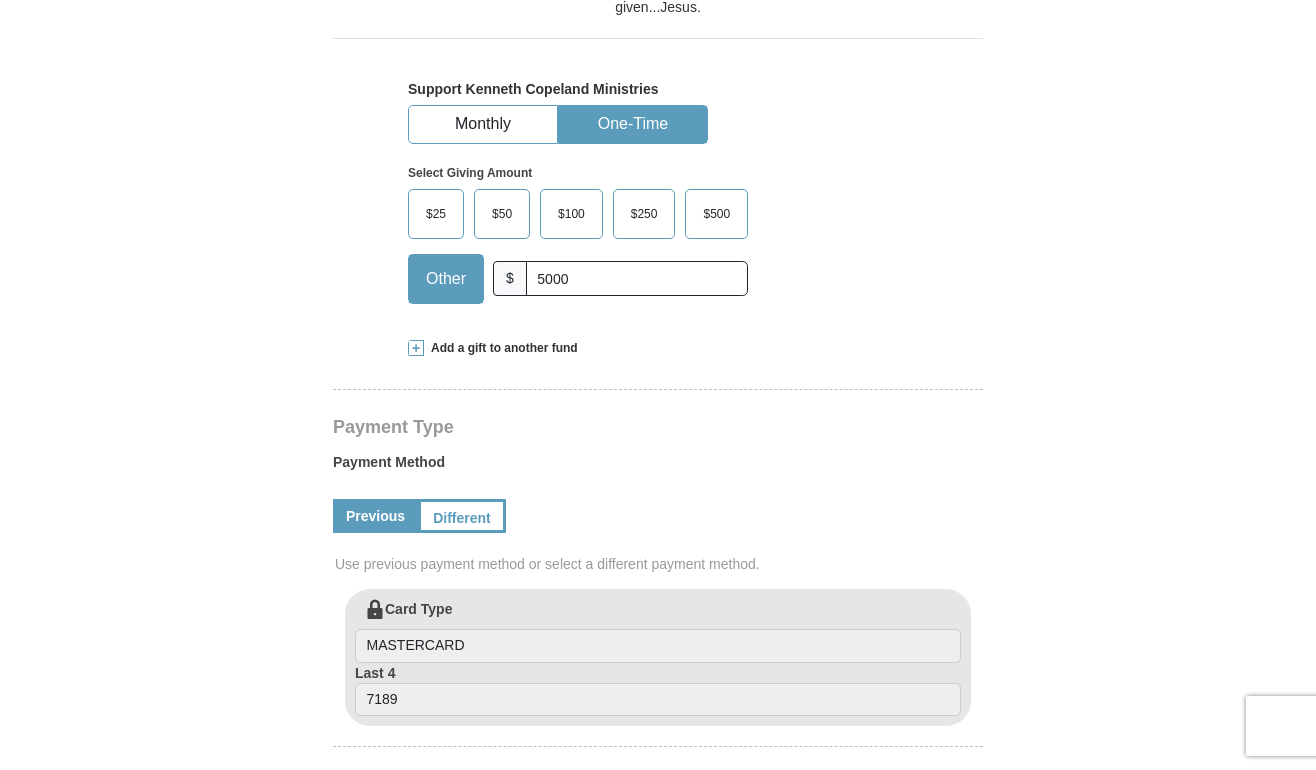 click on "$25
$50
$100
$250
$500
Other $ 5000" at bounding box center [578, 254] 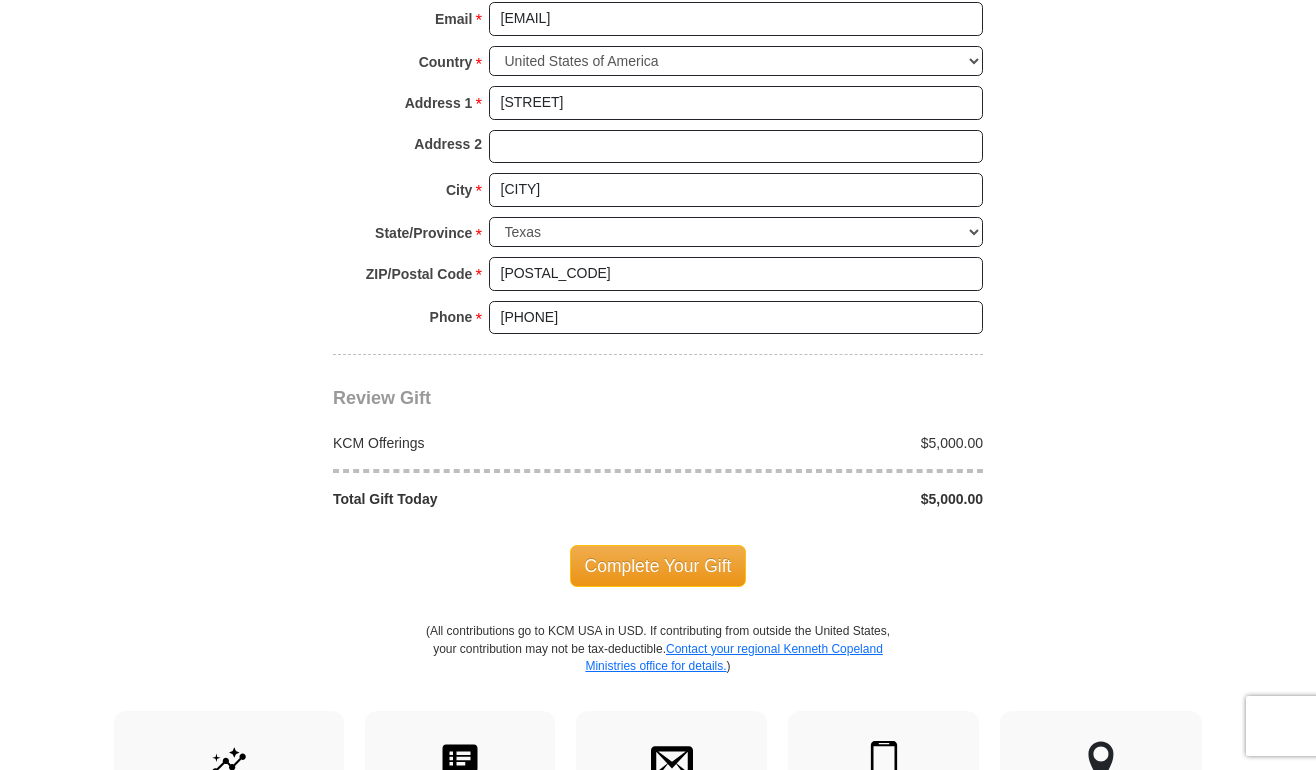 scroll, scrollTop: 1520, scrollLeft: 0, axis: vertical 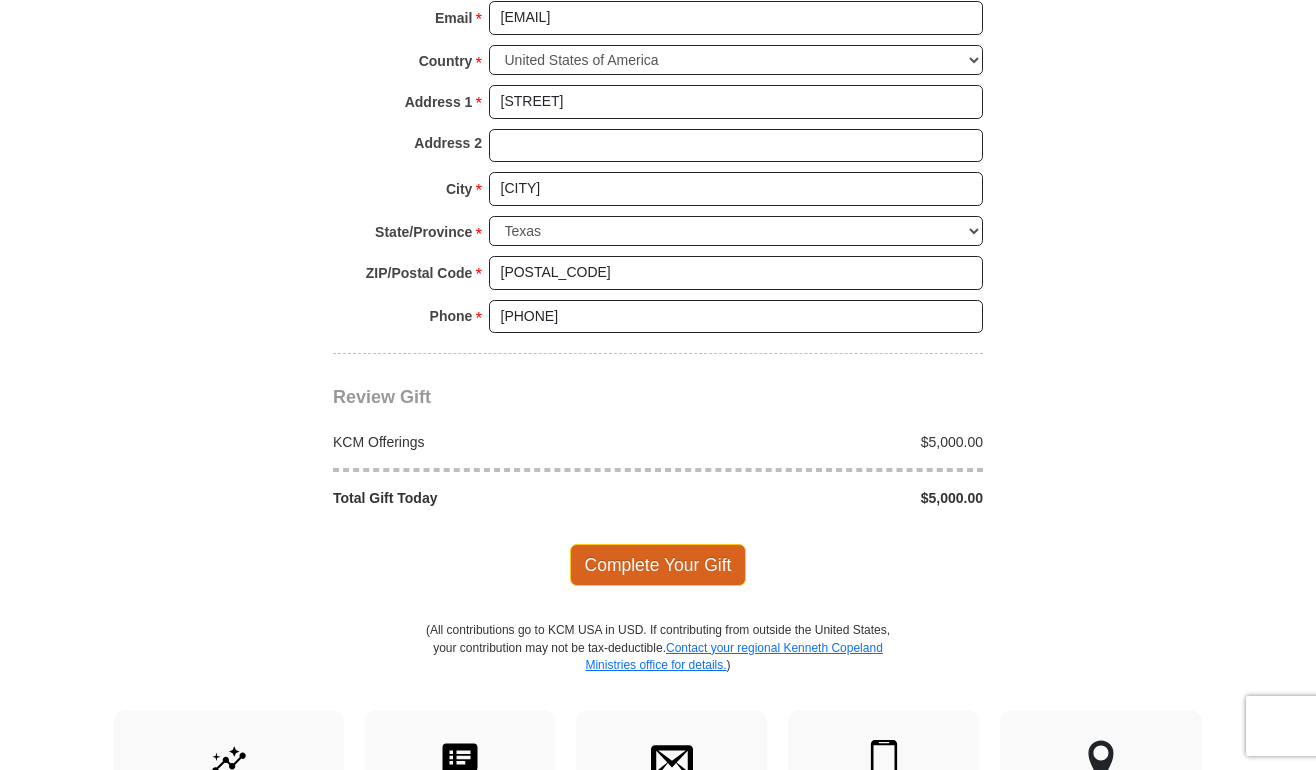 click on "Complete Your Gift" at bounding box center [658, 565] 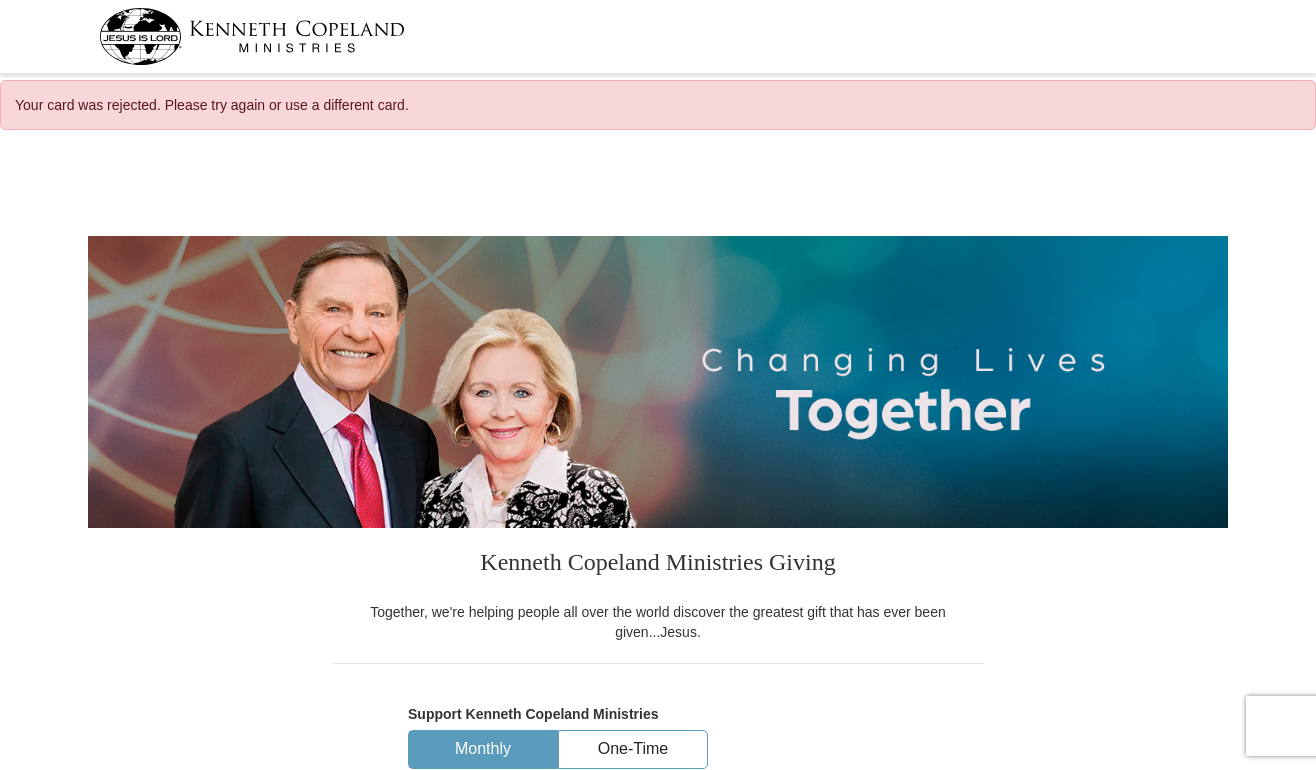 select on "TX" 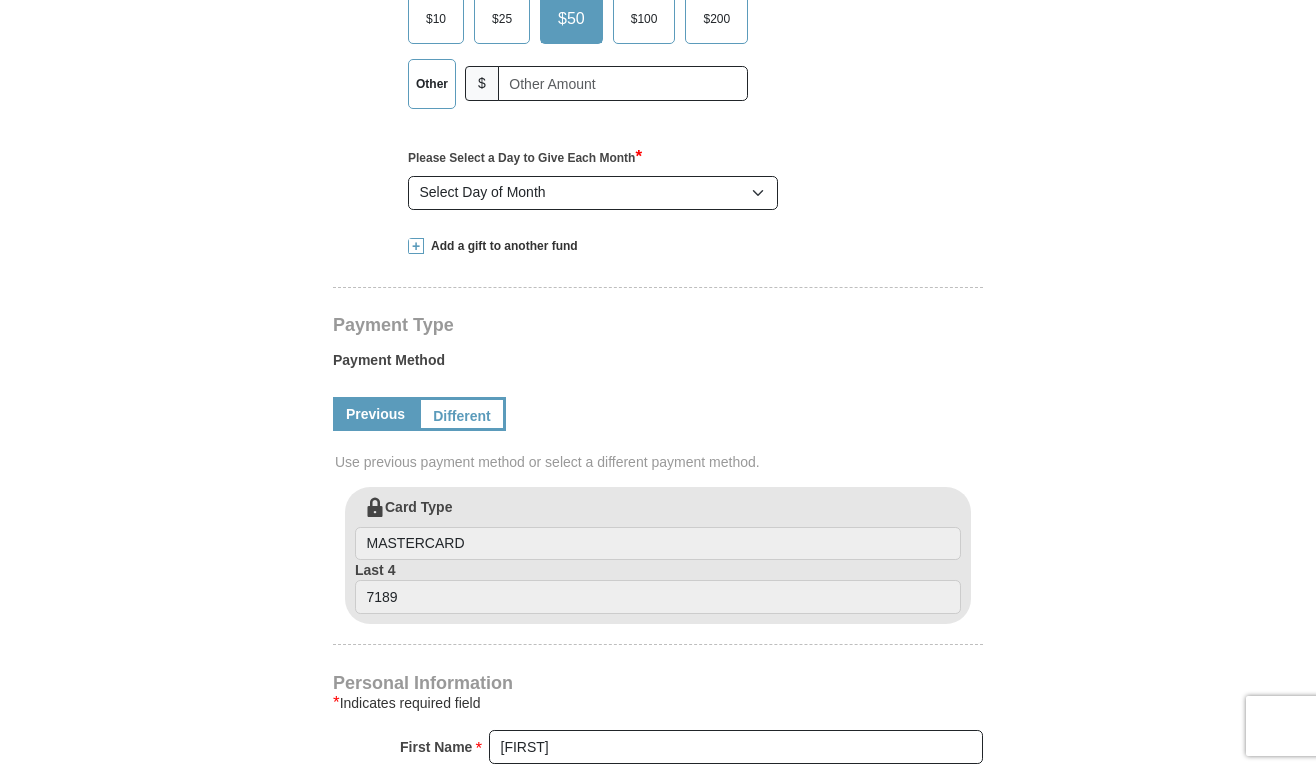 scroll, scrollTop: 829, scrollLeft: 0, axis: vertical 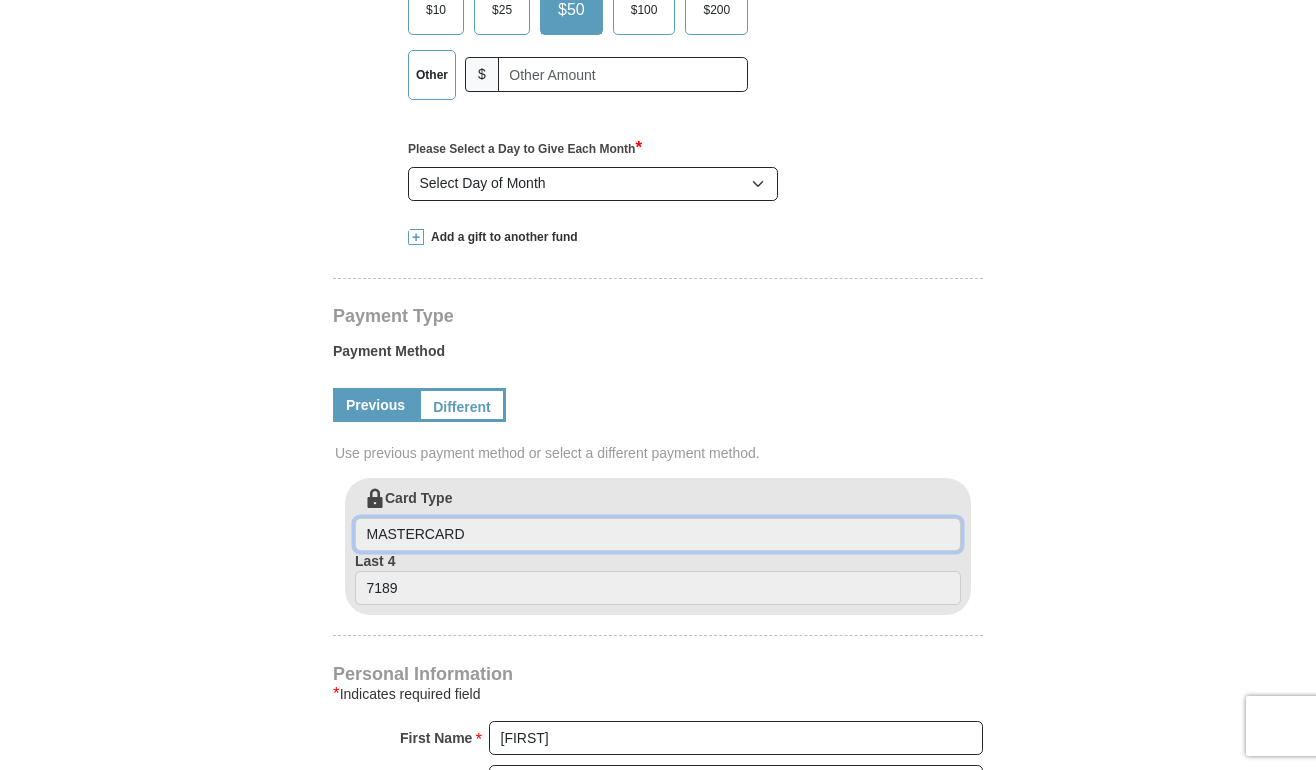 click on "MASTERCARD" at bounding box center [658, 535] 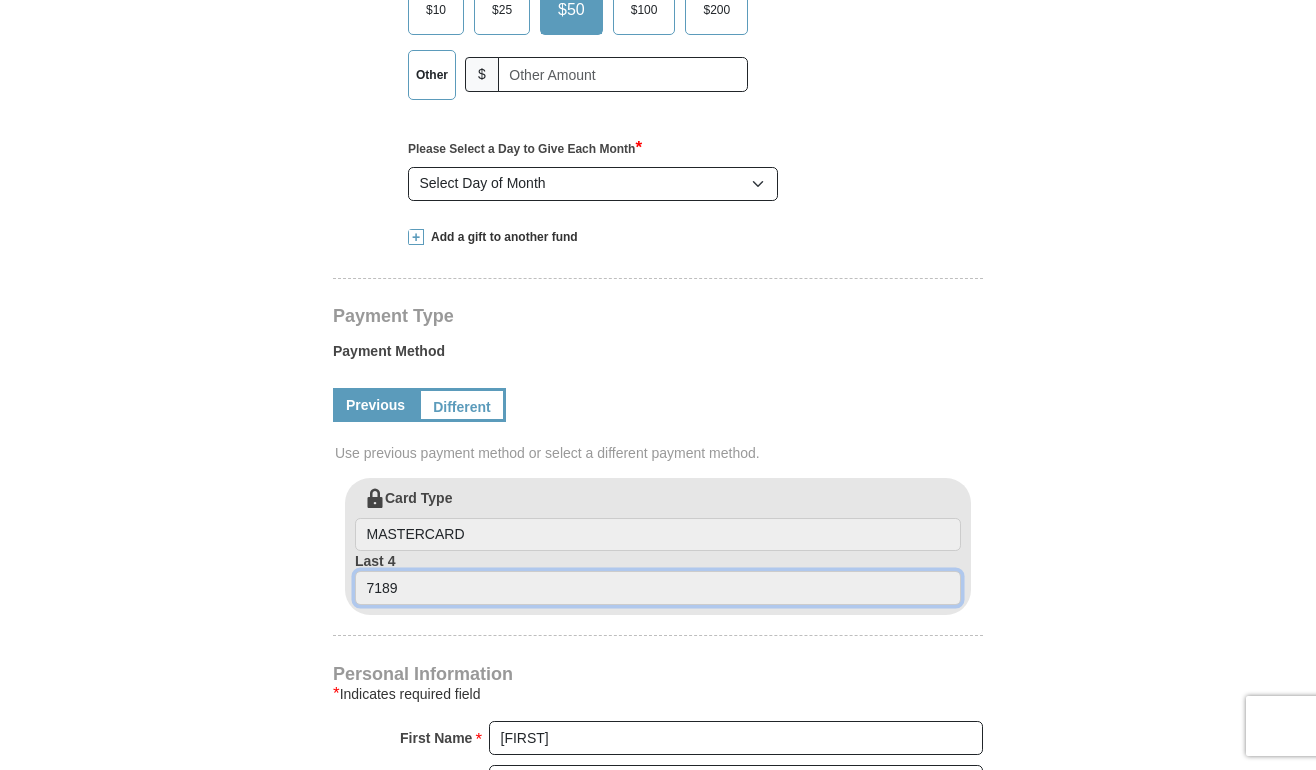 click on "[ZIP]" at bounding box center [658, 588] 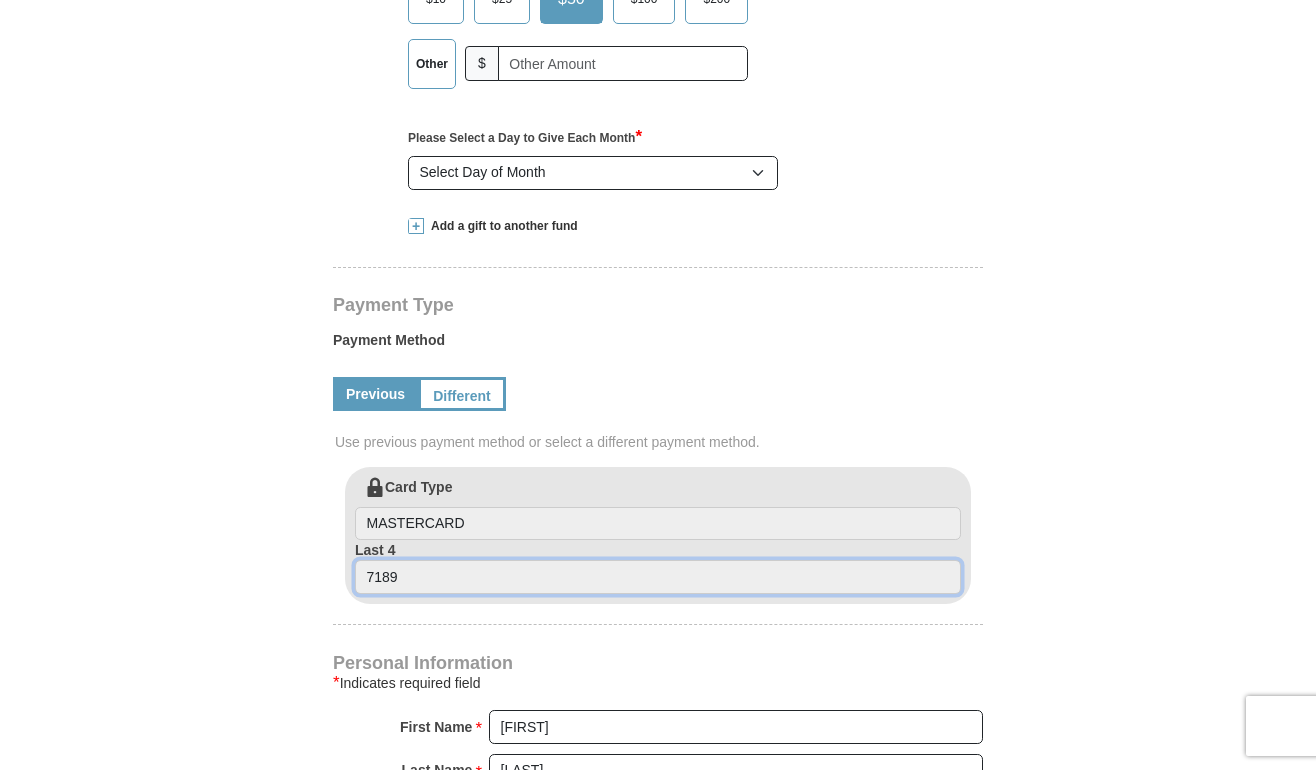 scroll, scrollTop: 678, scrollLeft: 0, axis: vertical 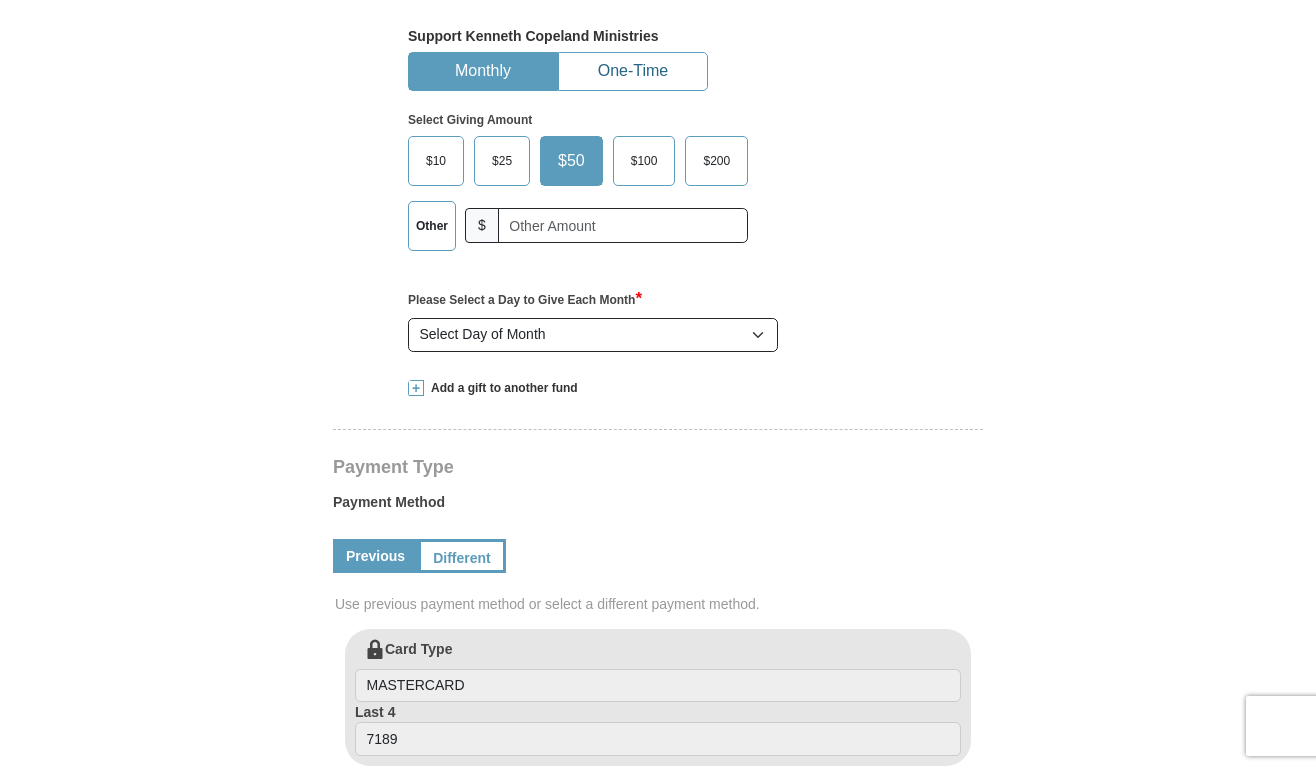 click on "One-Time" at bounding box center [633, 71] 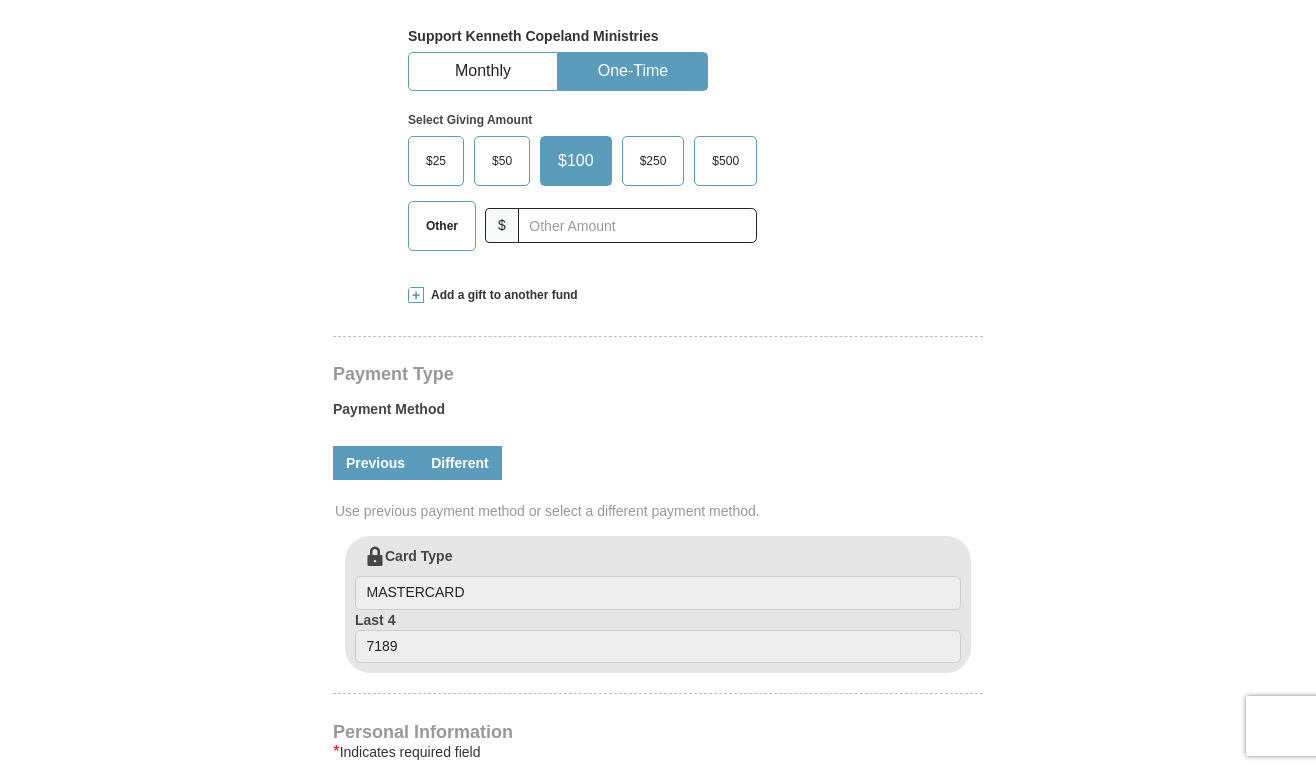 click on "Different" at bounding box center [460, 463] 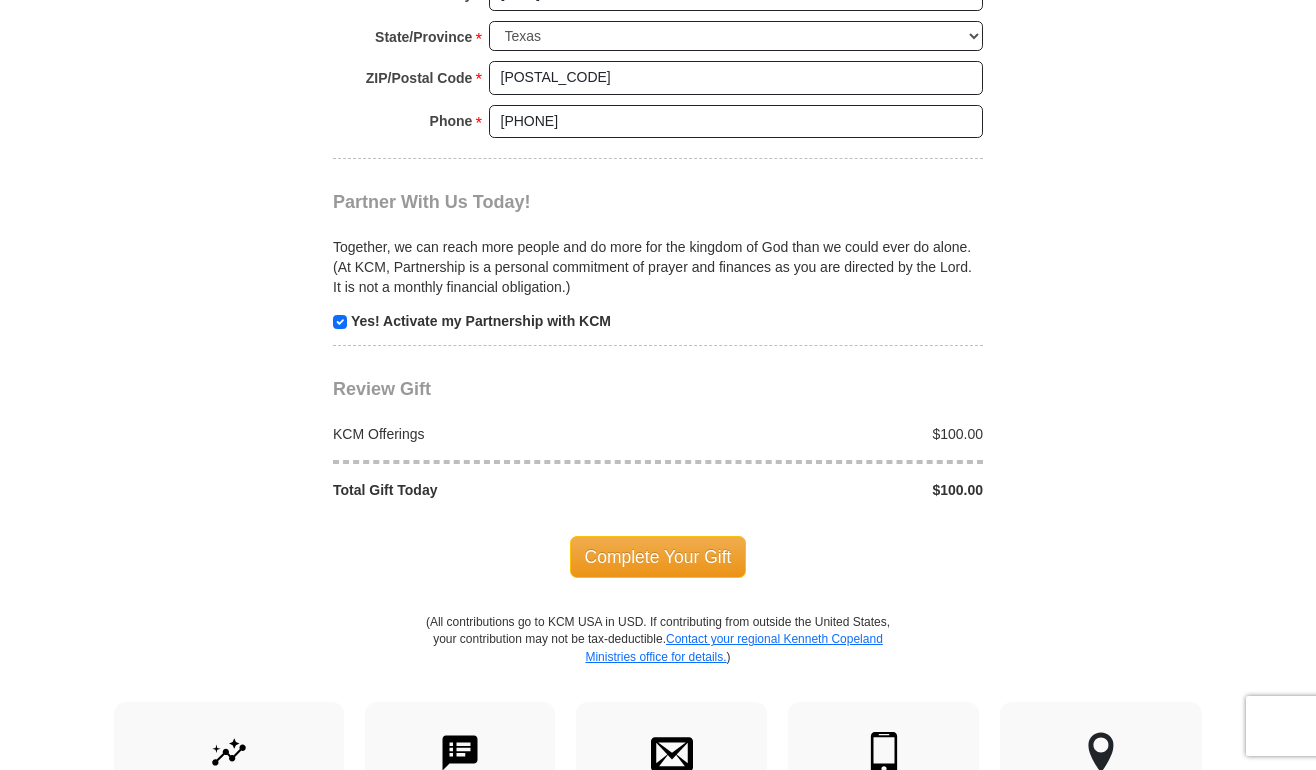 scroll, scrollTop: 1983, scrollLeft: 0, axis: vertical 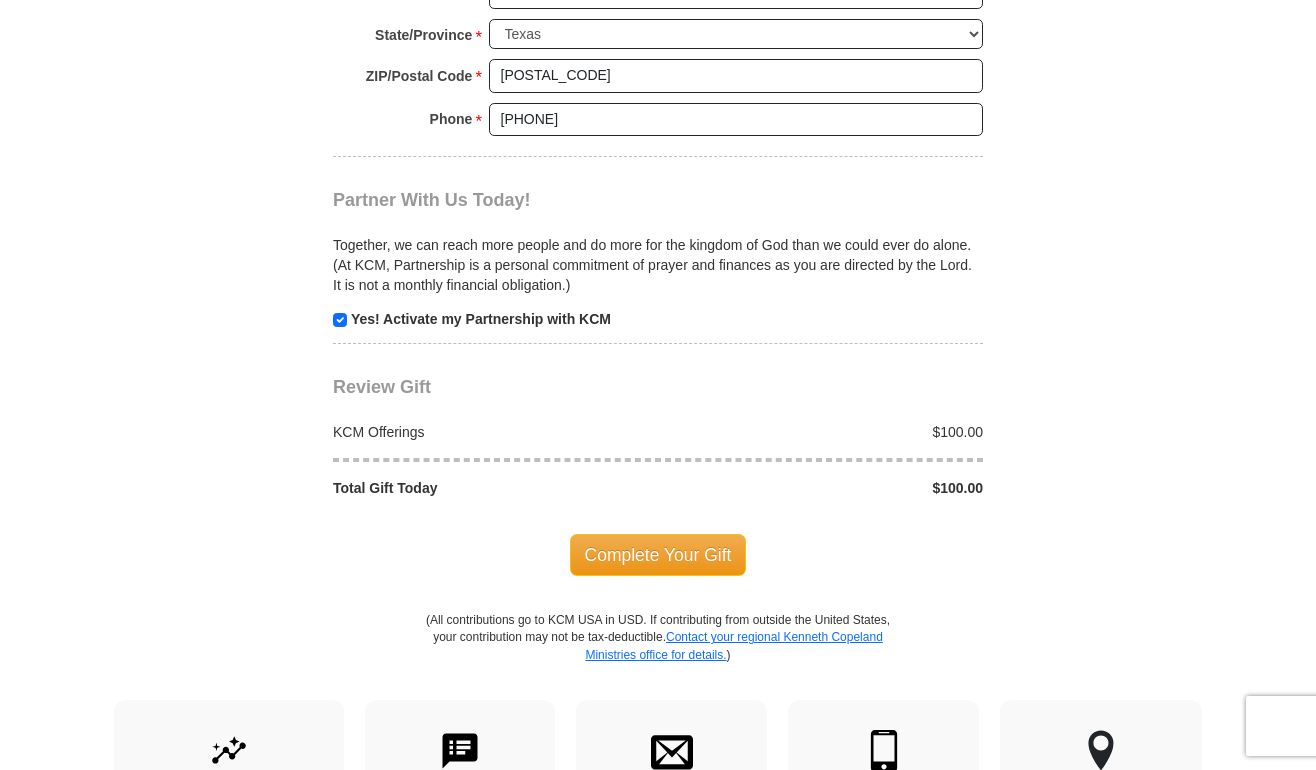 click at bounding box center (340, 320) 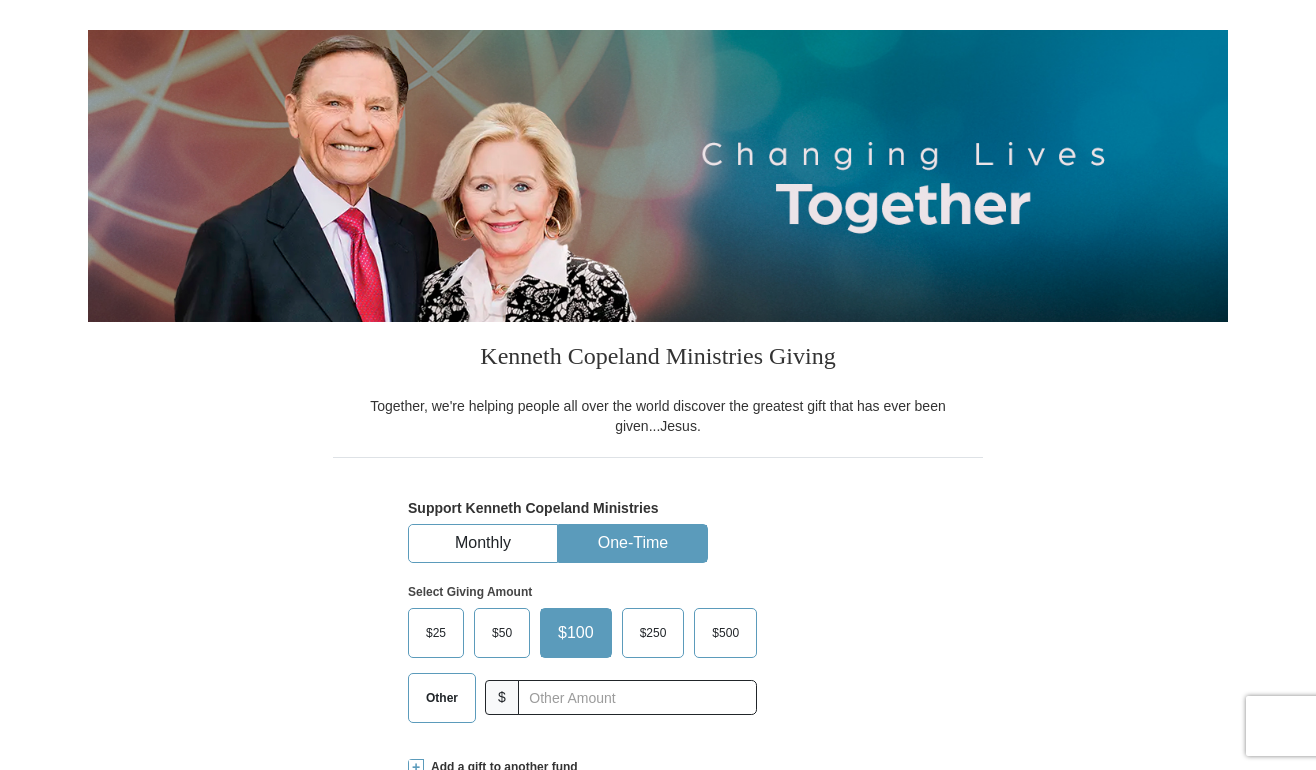 scroll, scrollTop: 290, scrollLeft: 0, axis: vertical 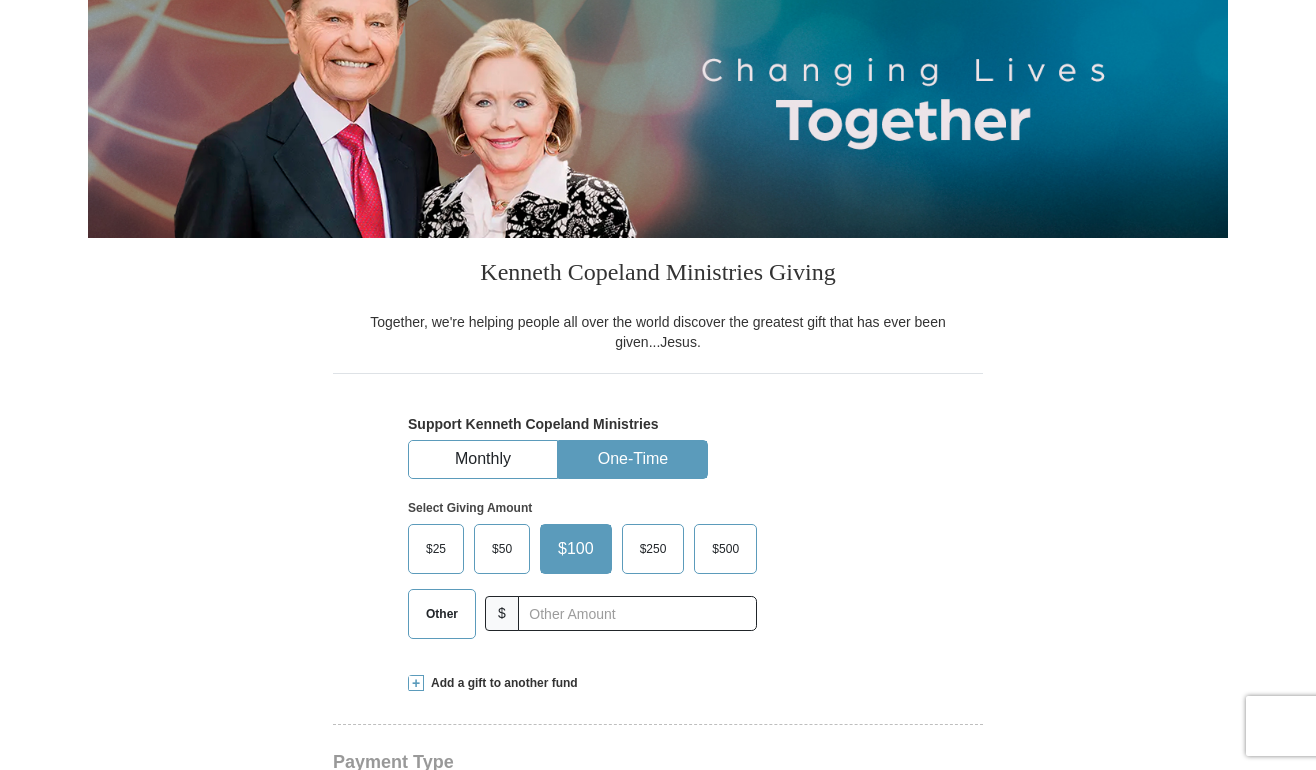 click on "Other" at bounding box center (442, 614) 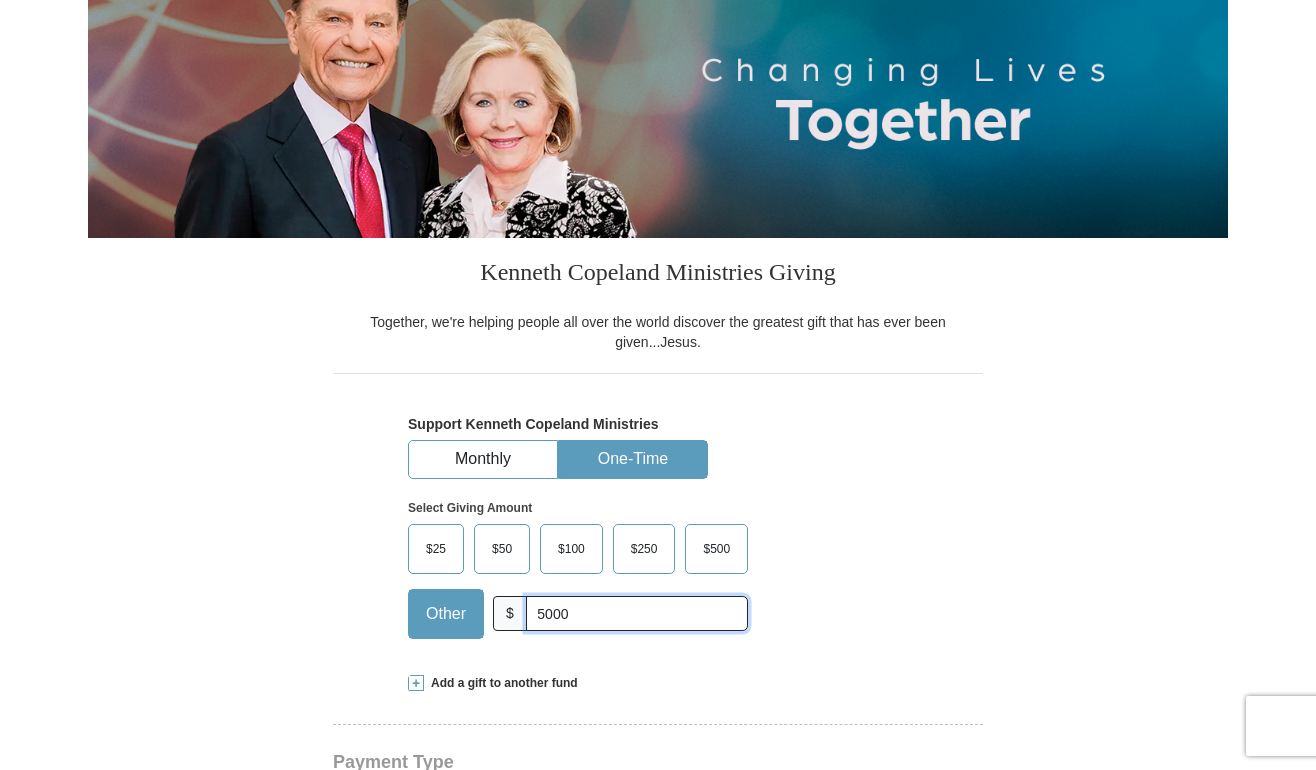 type on "5000" 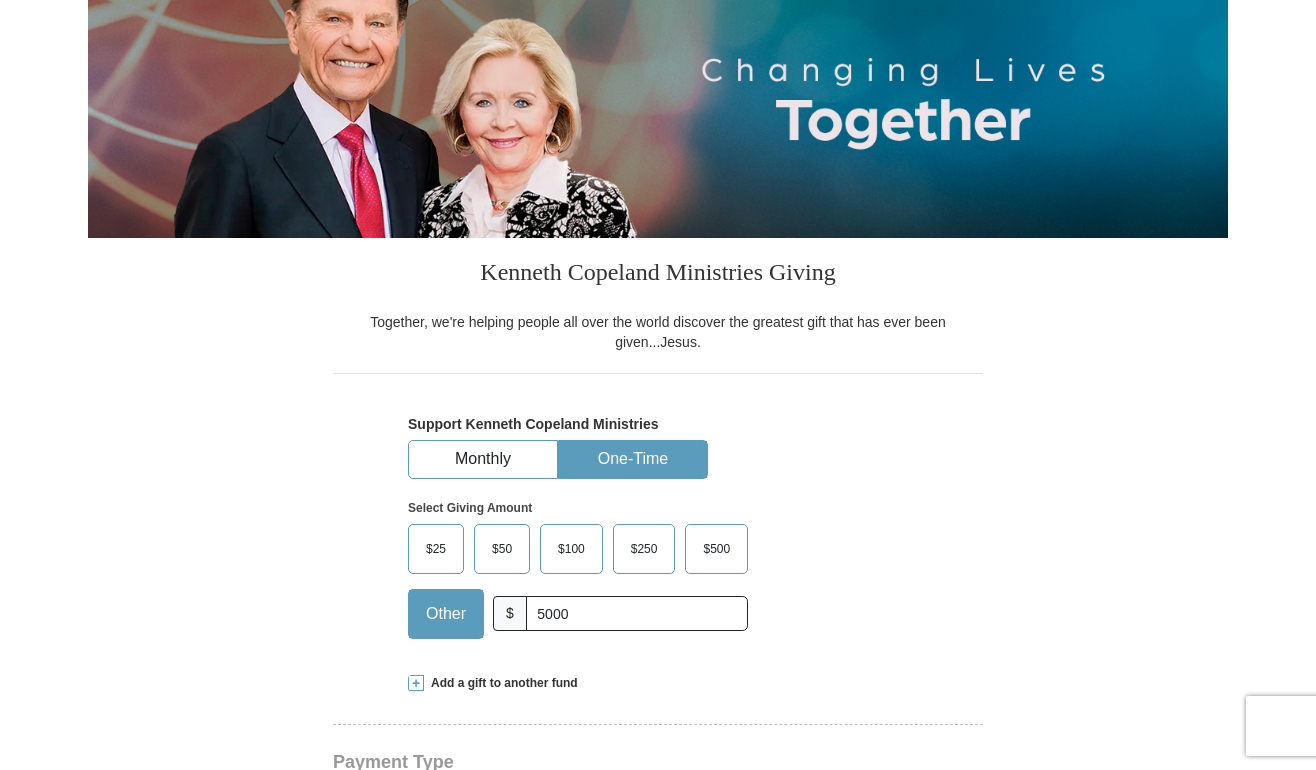 scroll, scrollTop: 99, scrollLeft: 0, axis: vertical 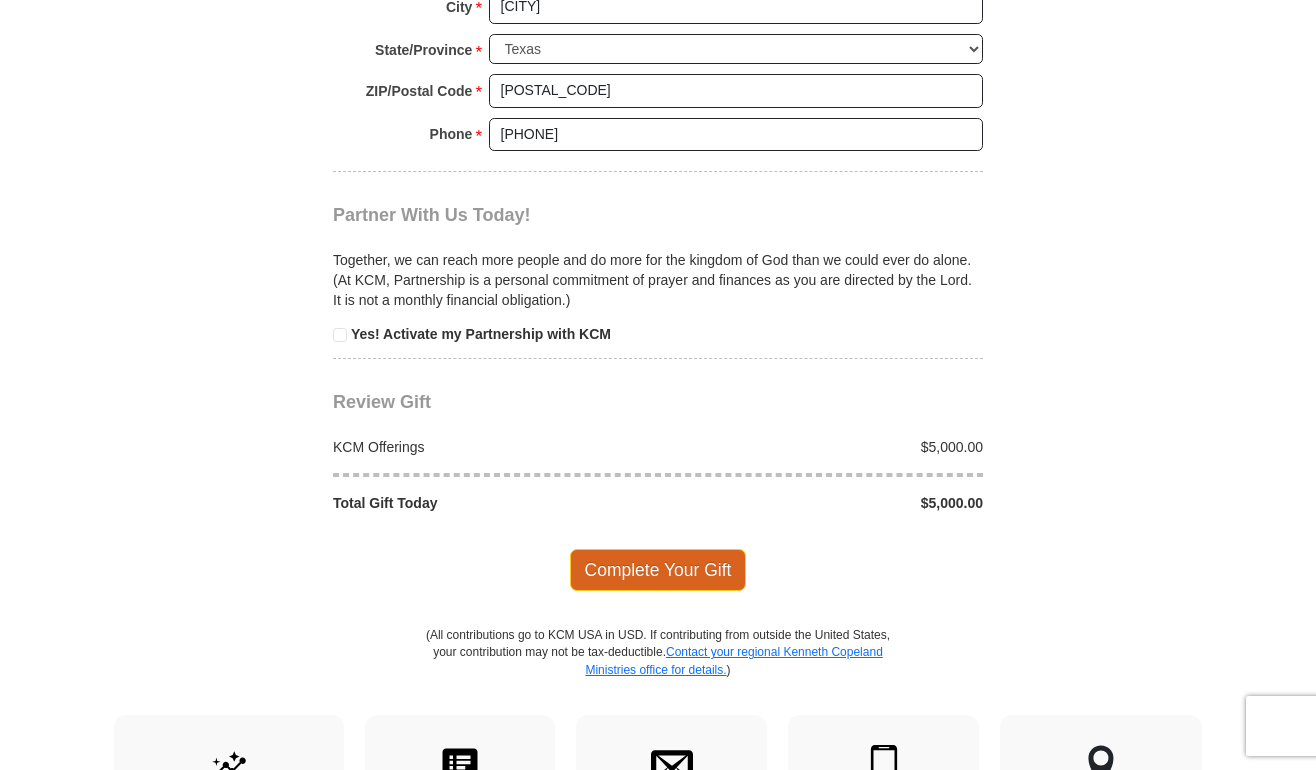 click on "Complete Your Gift" at bounding box center (658, 570) 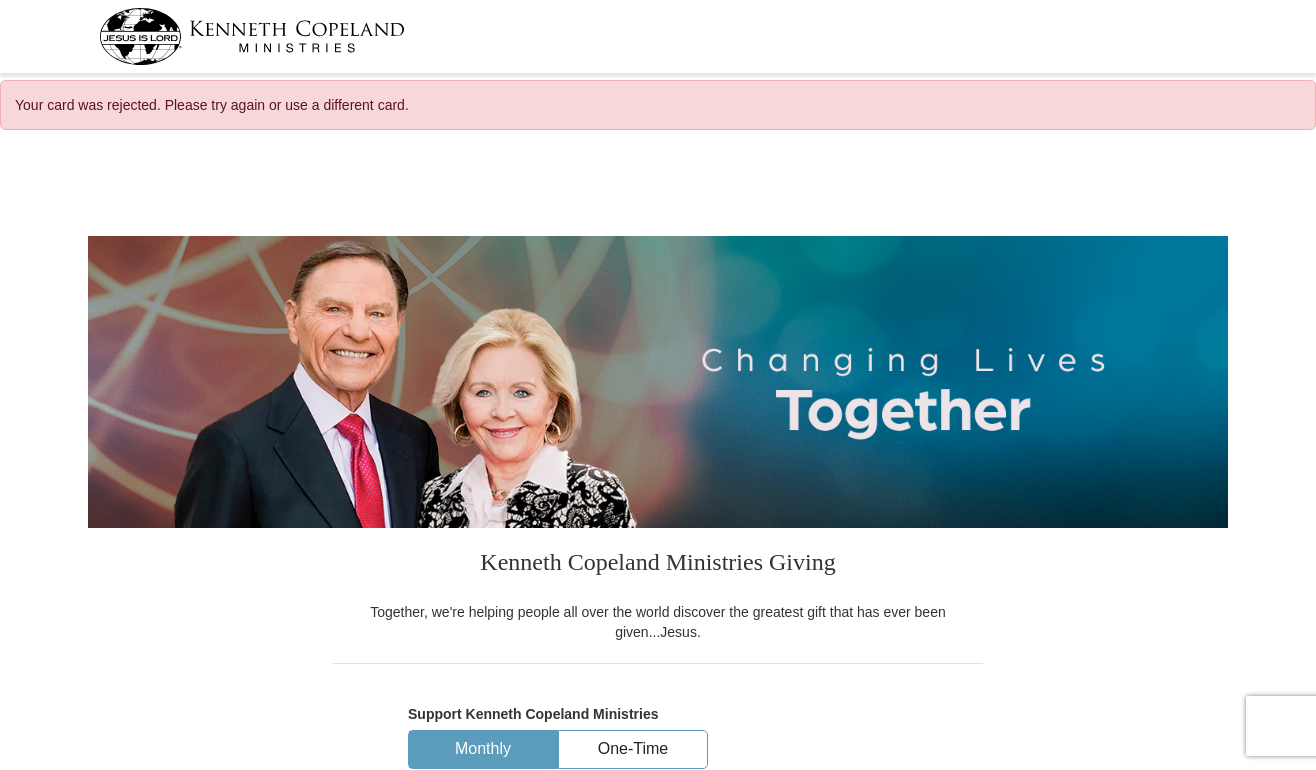 scroll, scrollTop: 0, scrollLeft: 0, axis: both 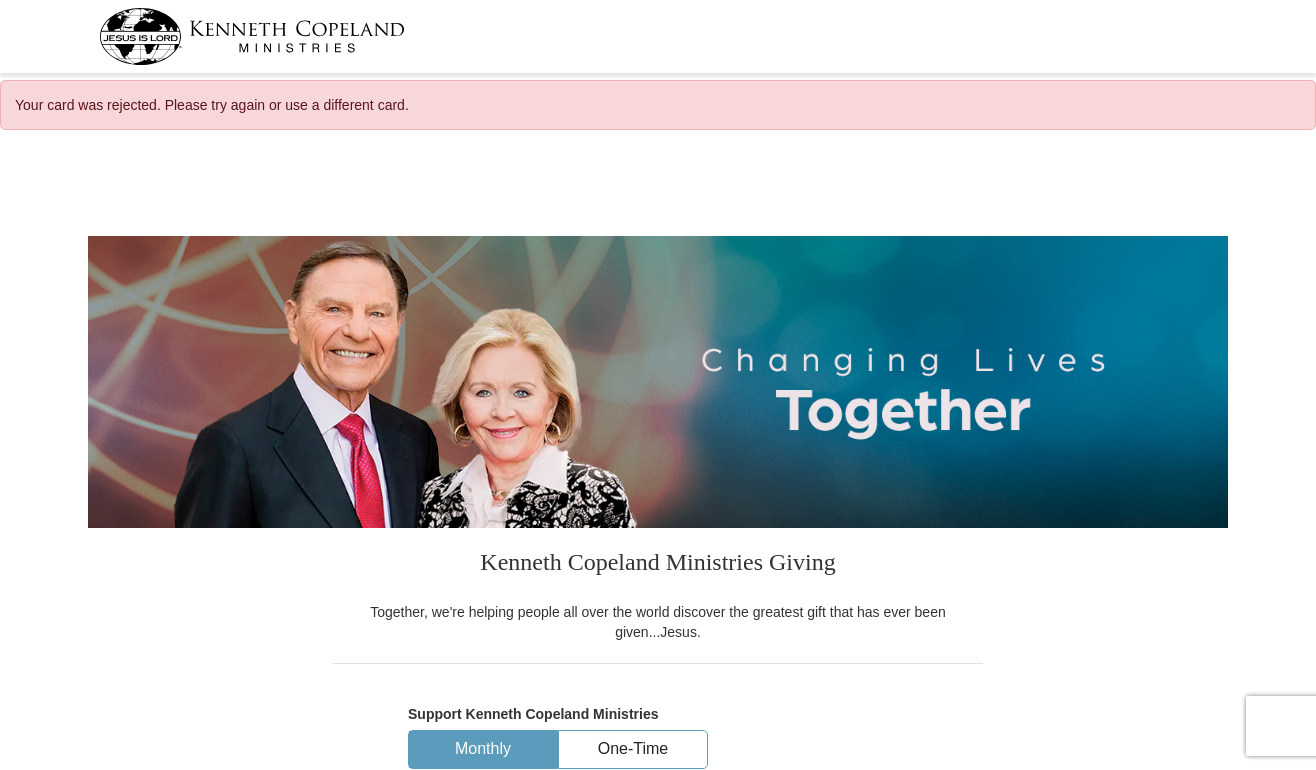 click at bounding box center (252, 36) 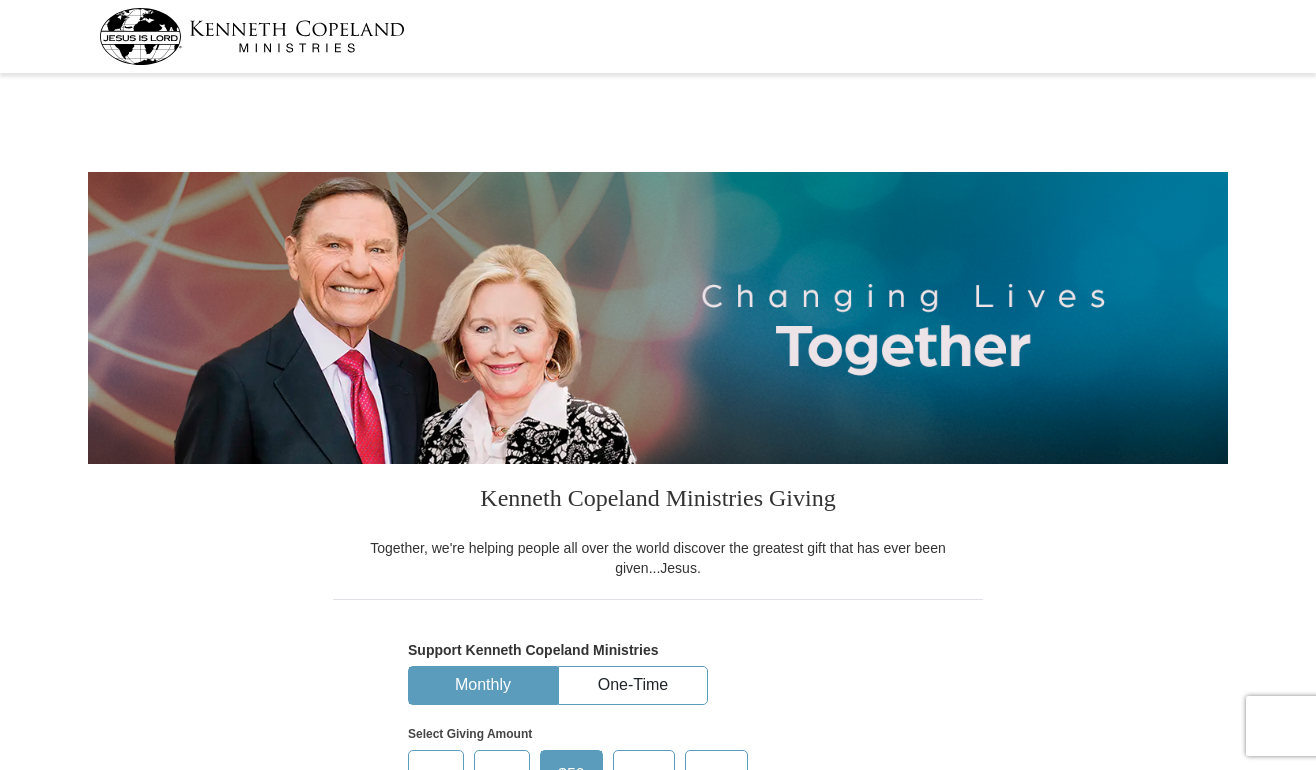 scroll, scrollTop: 0, scrollLeft: 0, axis: both 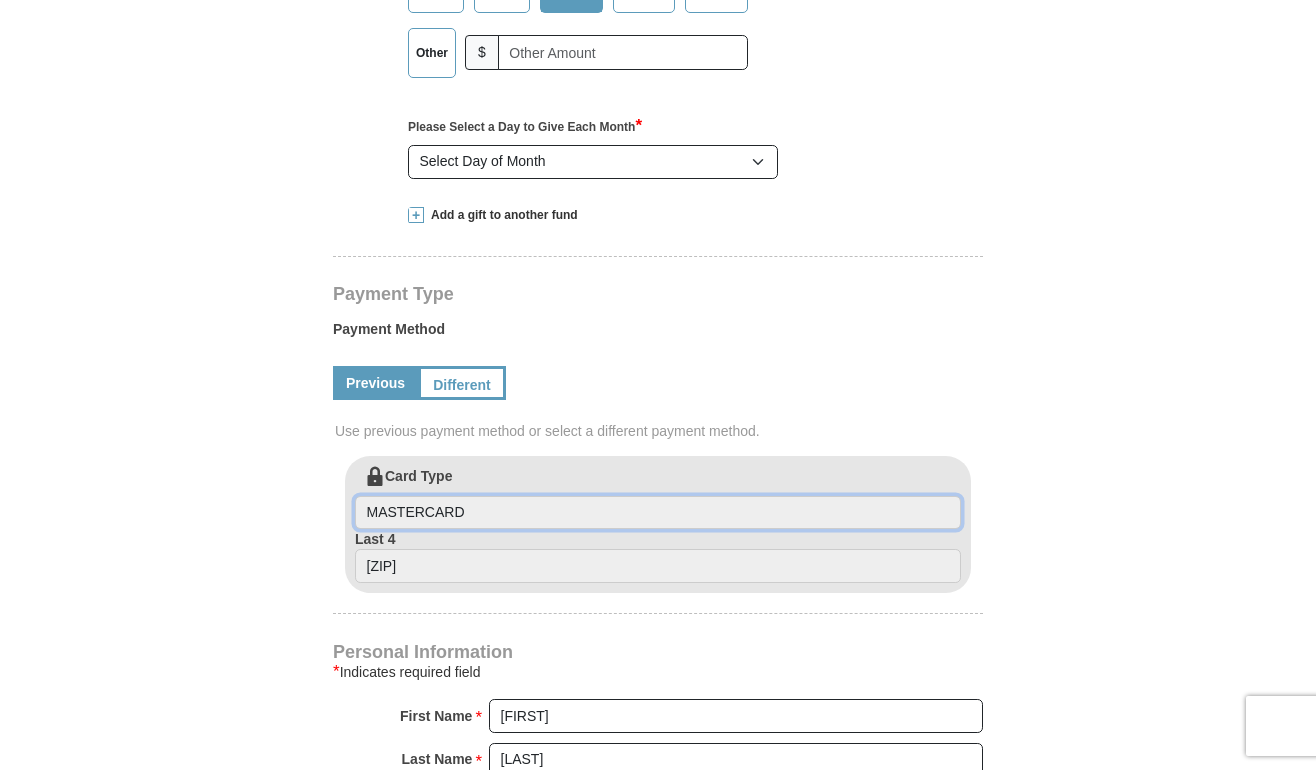 click on "MASTERCARD" at bounding box center (658, 513) 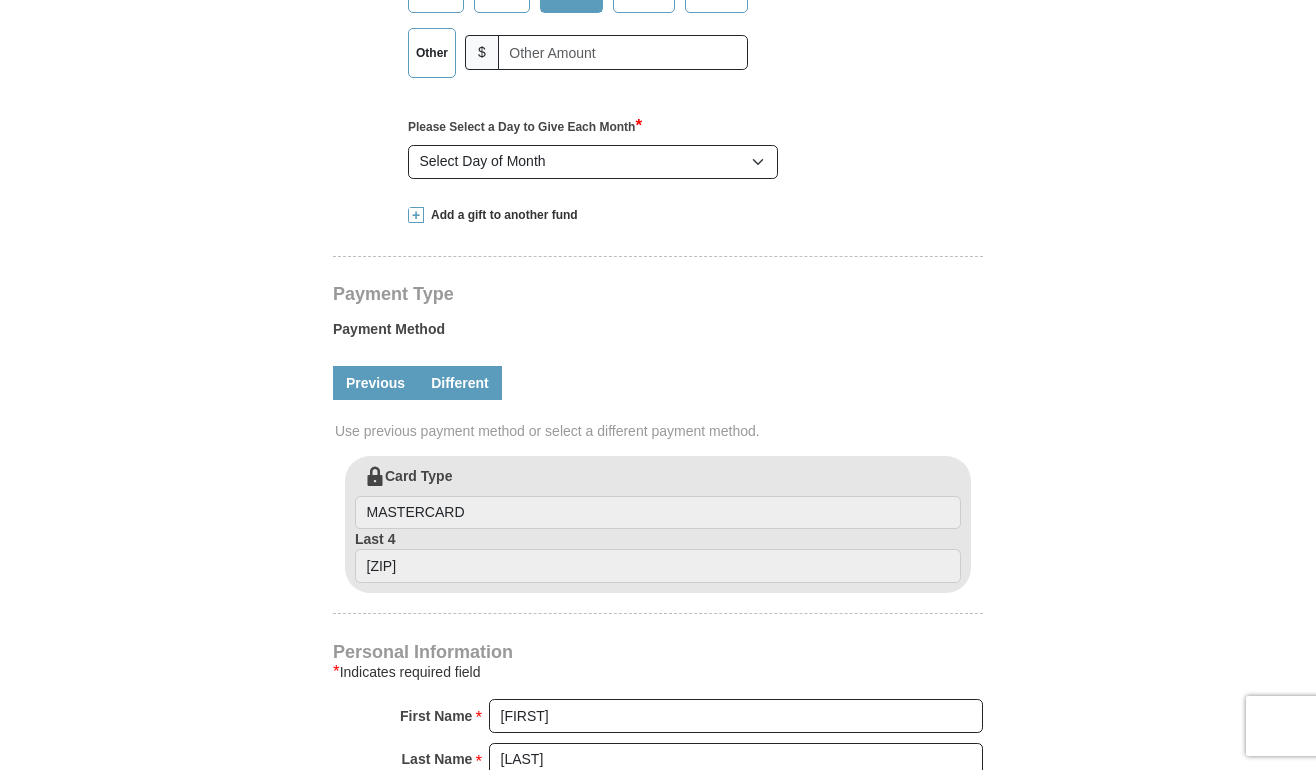 click on "Different" at bounding box center (460, 383) 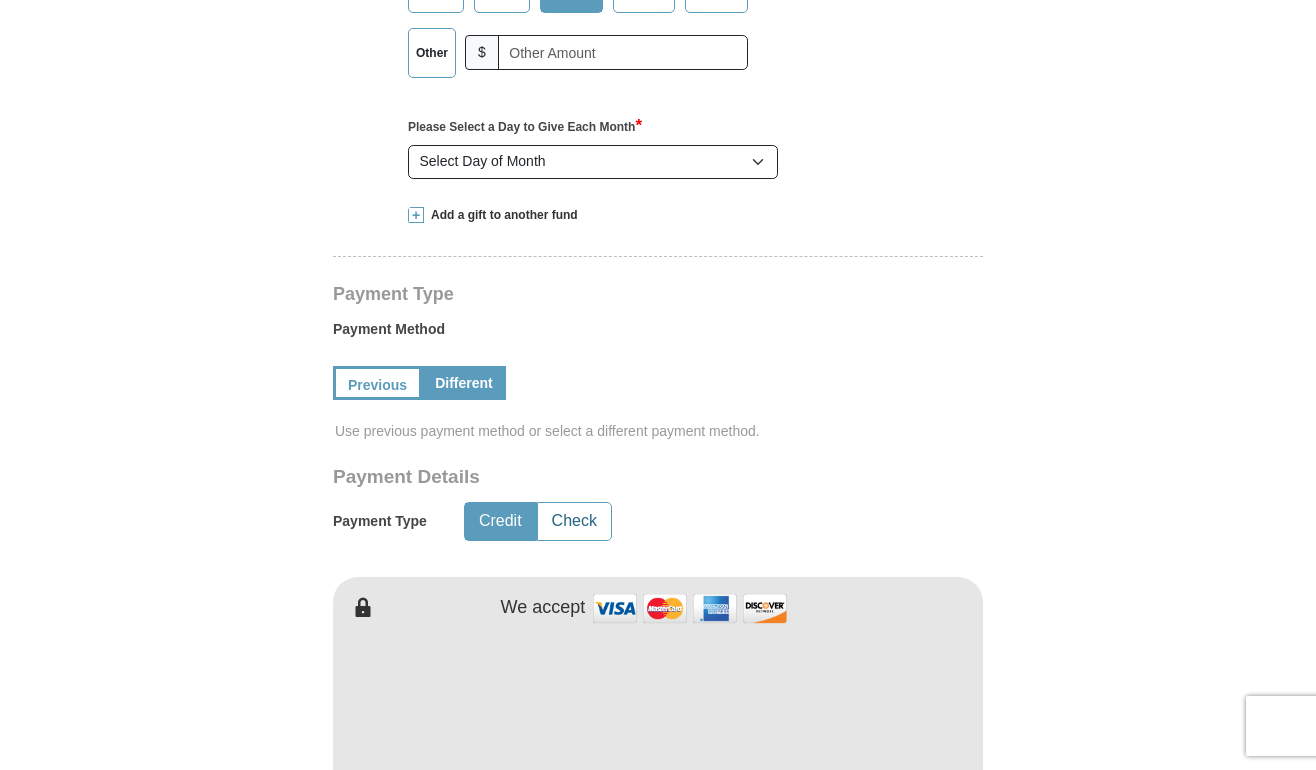 click on "Check" at bounding box center [574, 521] 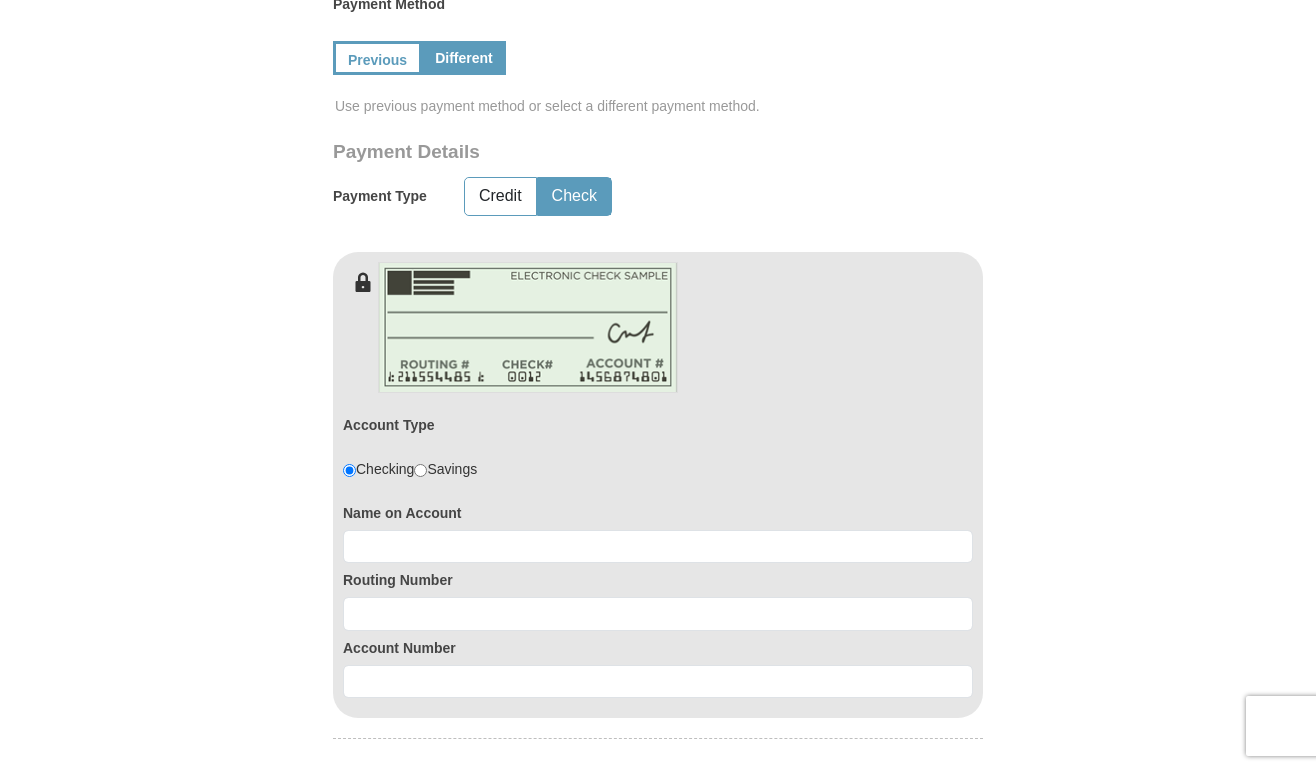 scroll, scrollTop: 1120, scrollLeft: 0, axis: vertical 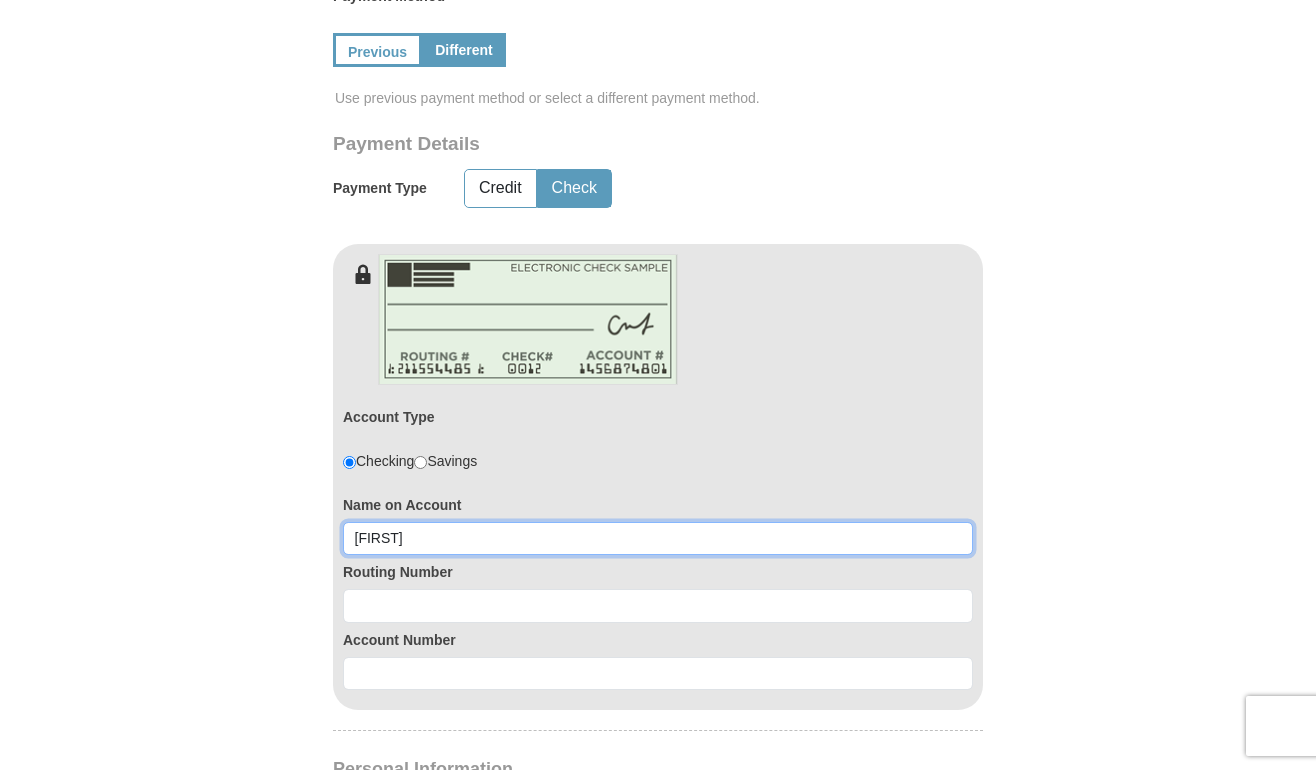 type on "Deanna" 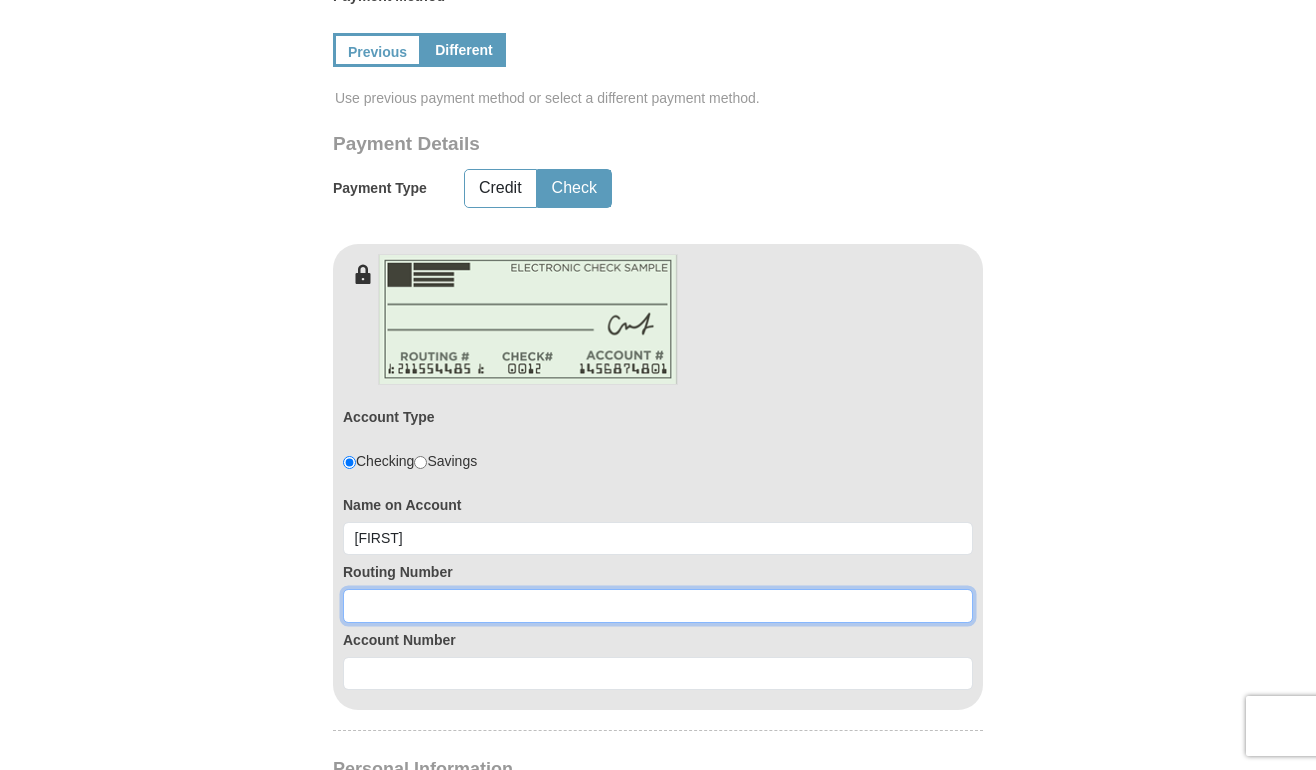 type on "g" 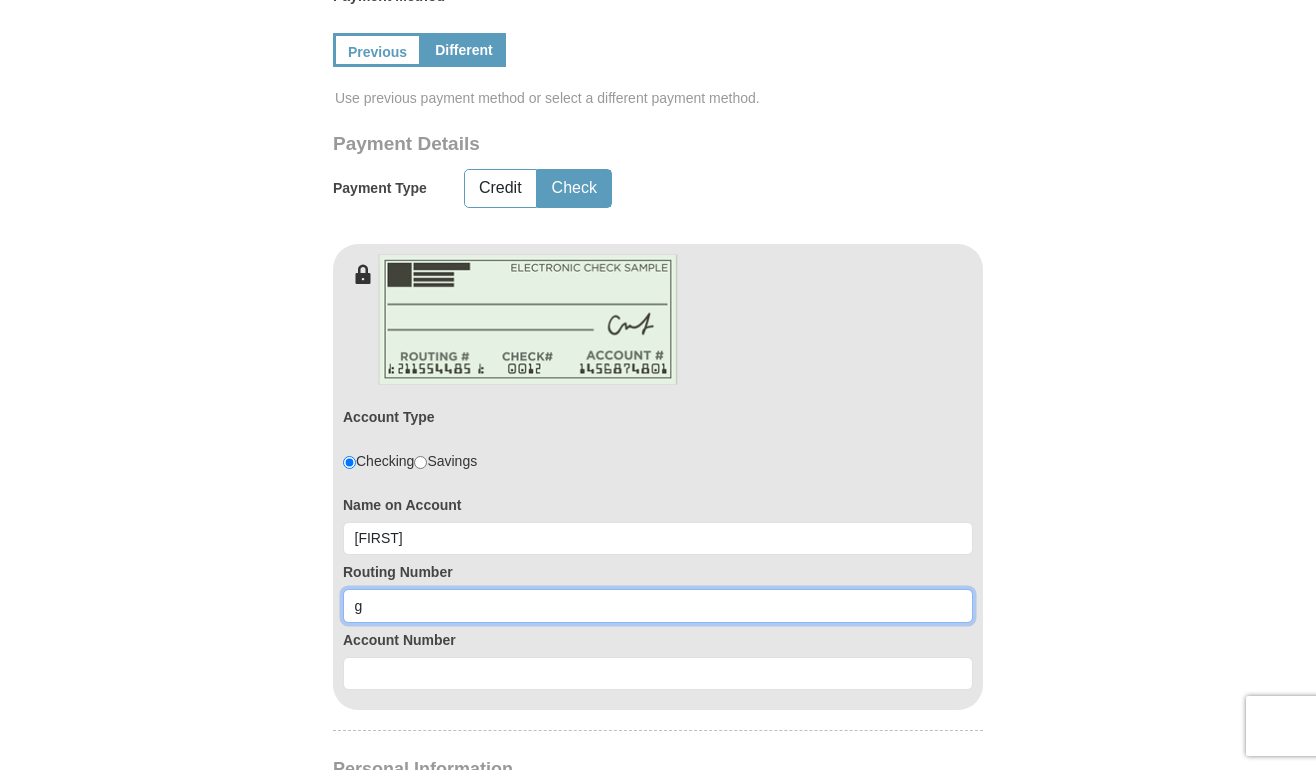 type 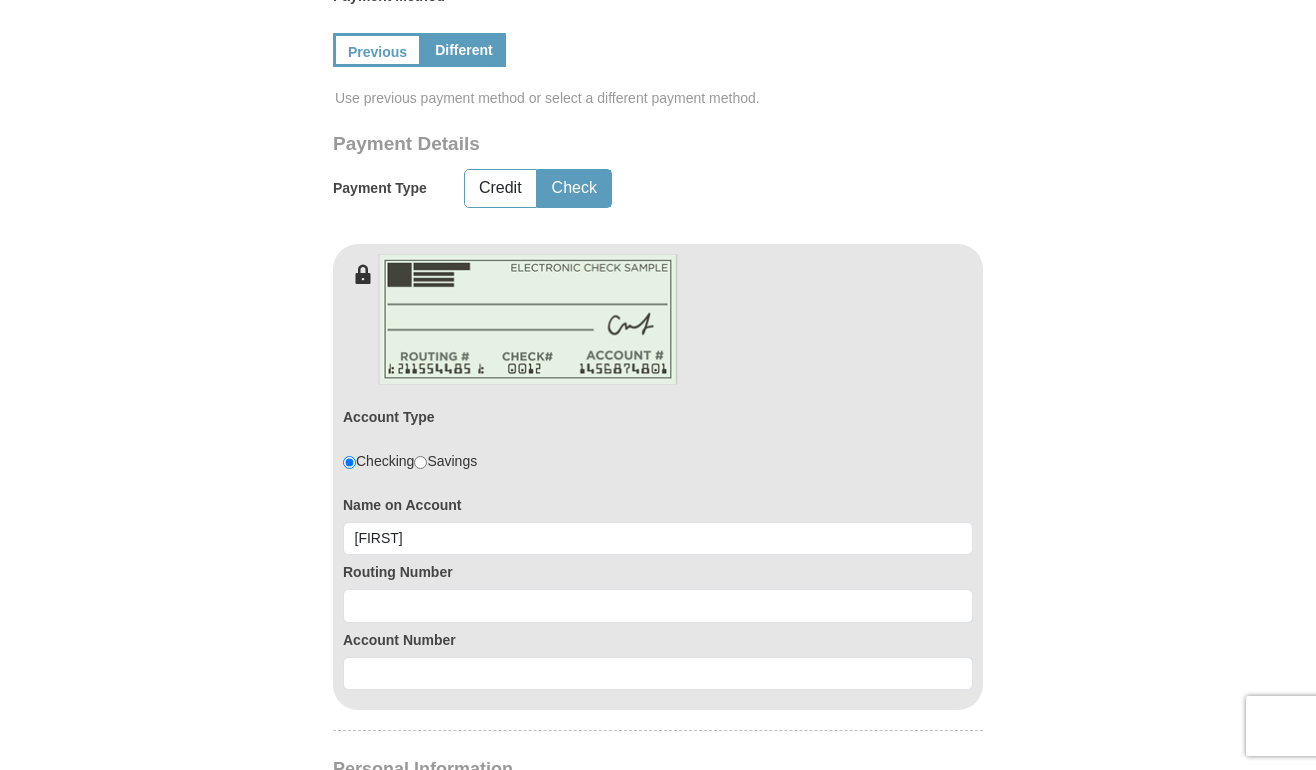 click on "Name on Account
Deanna" at bounding box center [658, 522] 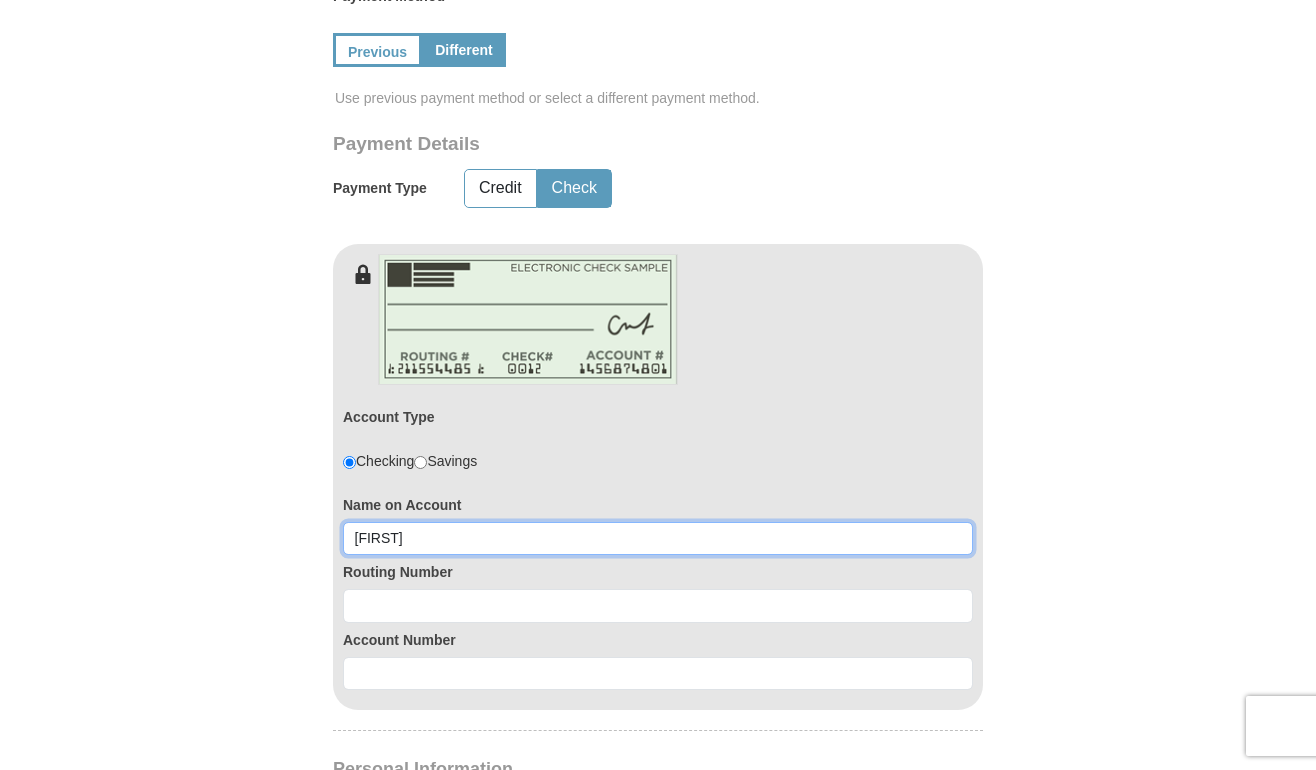 click on "Deanna" at bounding box center [658, 539] 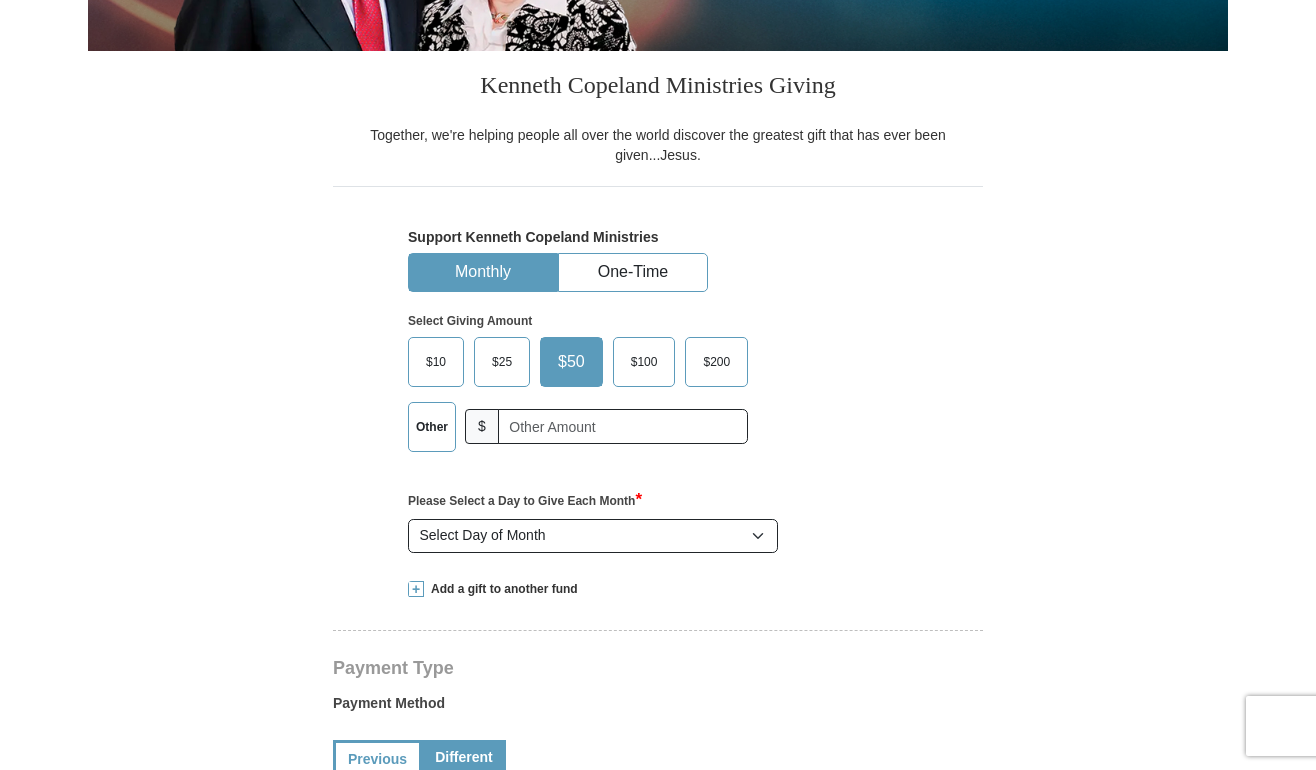 scroll, scrollTop: 411, scrollLeft: 0, axis: vertical 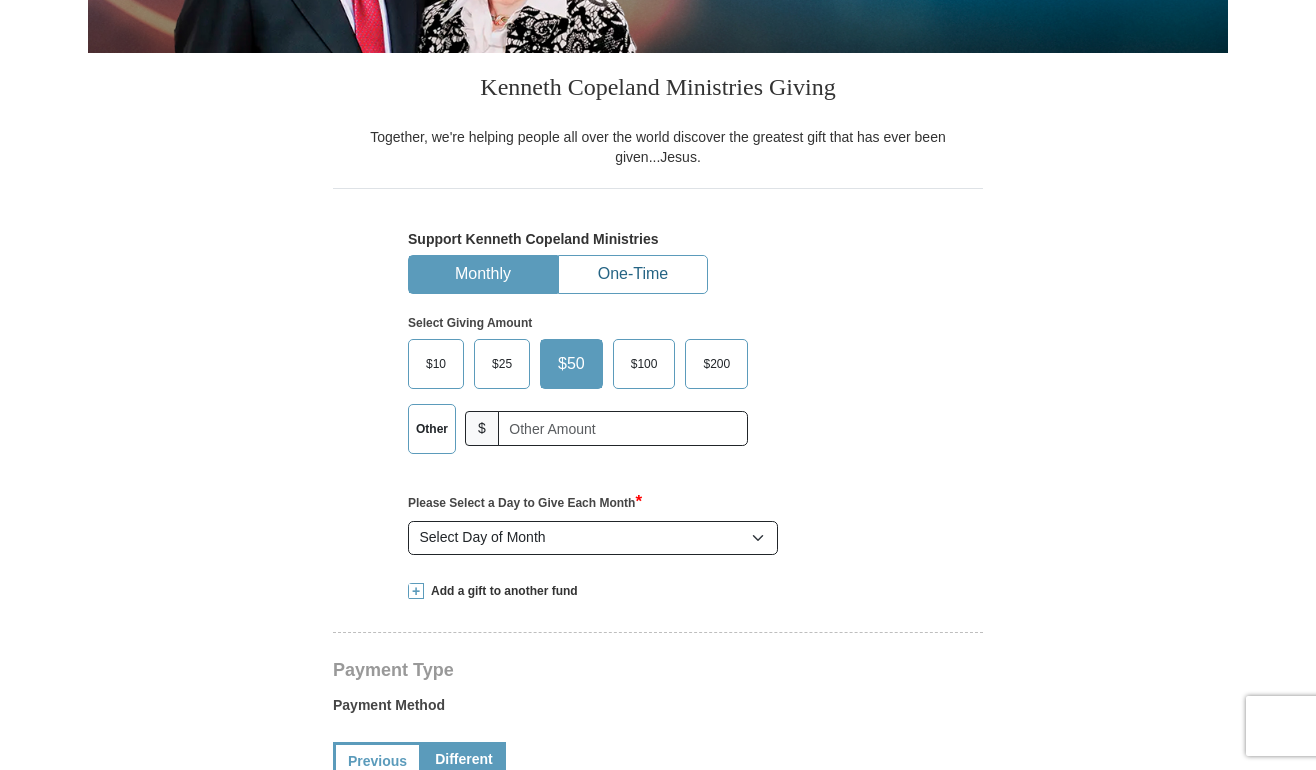 type on "Deanna Guerrero" 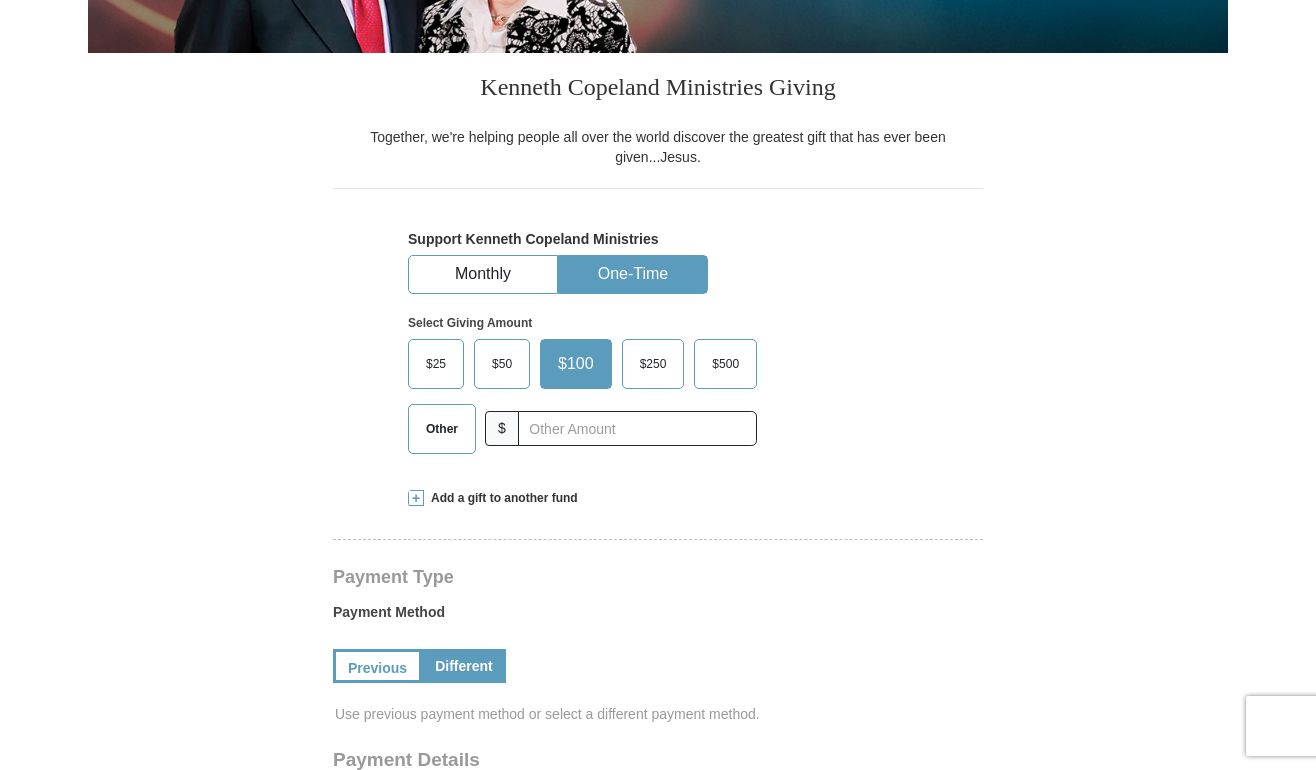 click on "Other" at bounding box center (442, 429) 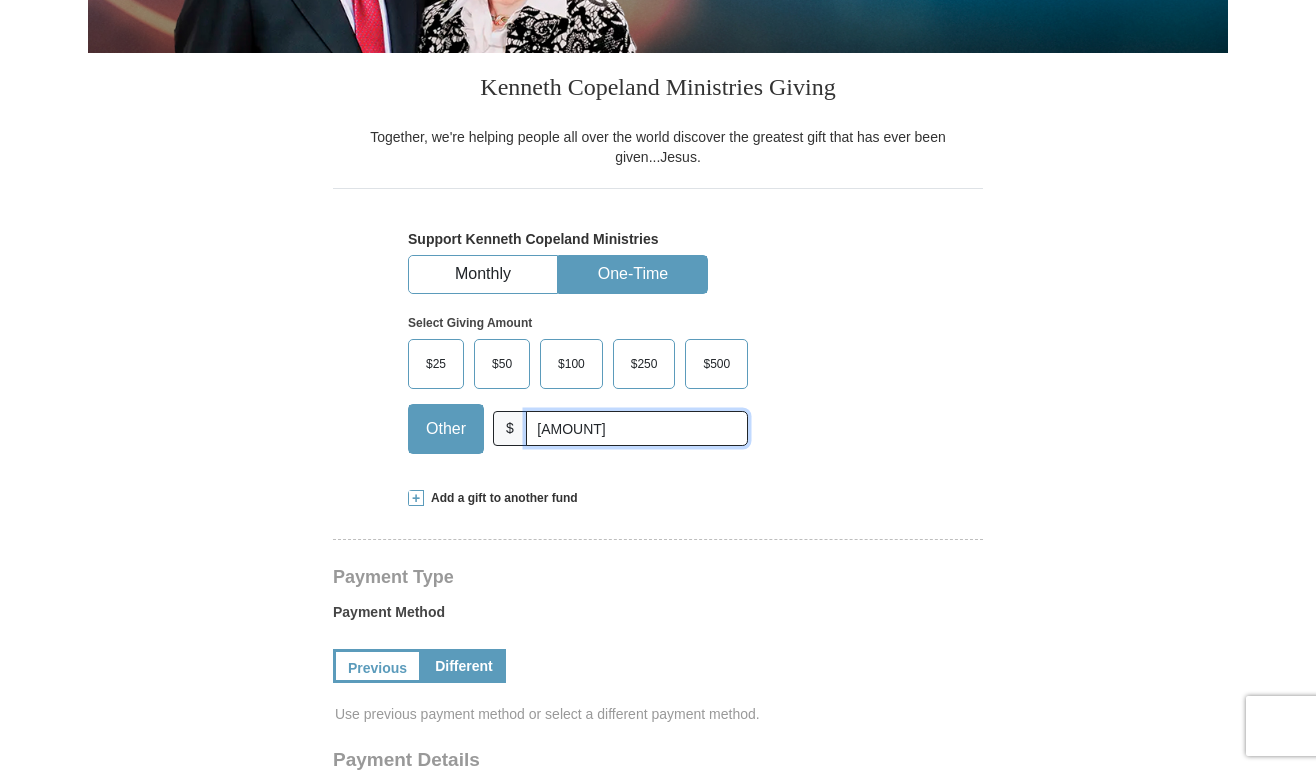 type on "5000" 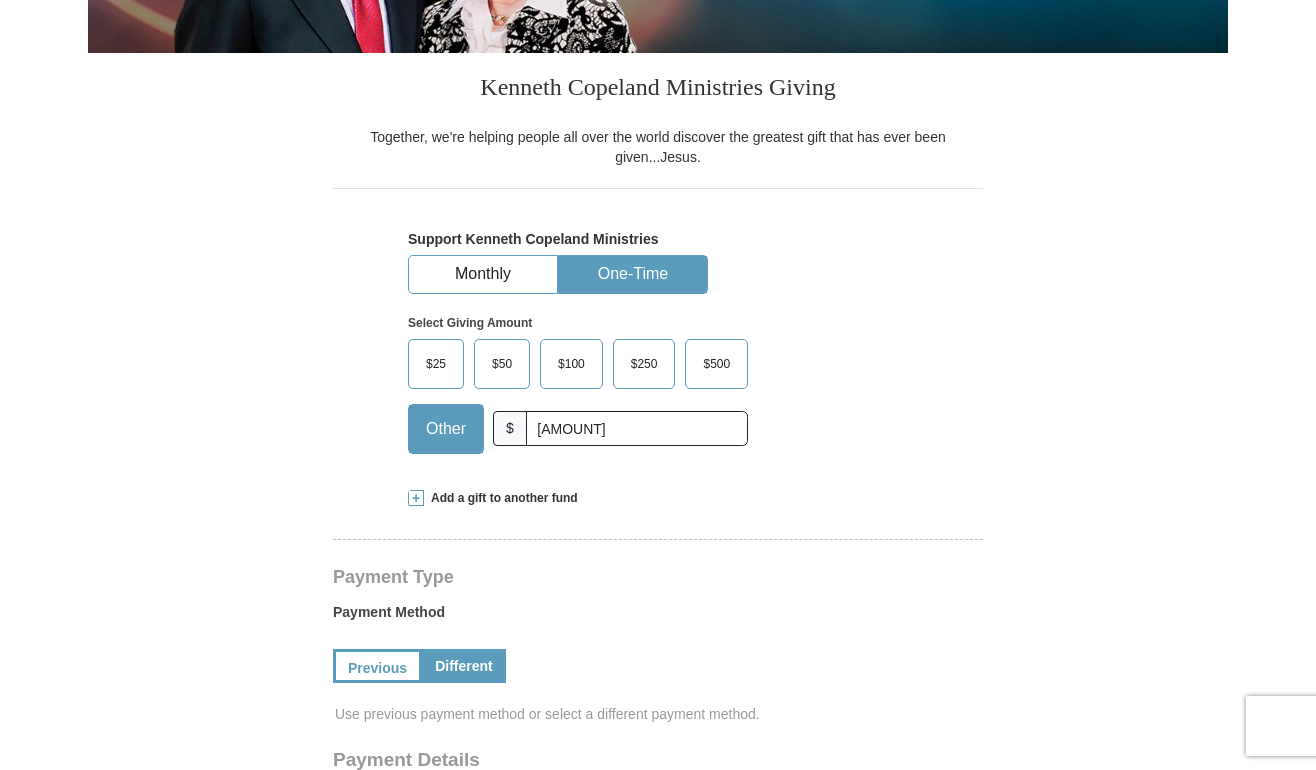 click on "Kenneth Copeland Ministries Giving
Together, we're helping people all over the world discover the greatest gift that has ever been given...Jesus.
Support Kenneth Copeland Ministries
Monthly
One-Time
Select Giving Amount
Amount must be a valid number
The total gift cannot be less than $1.00
$25 $" at bounding box center (658, 1161) 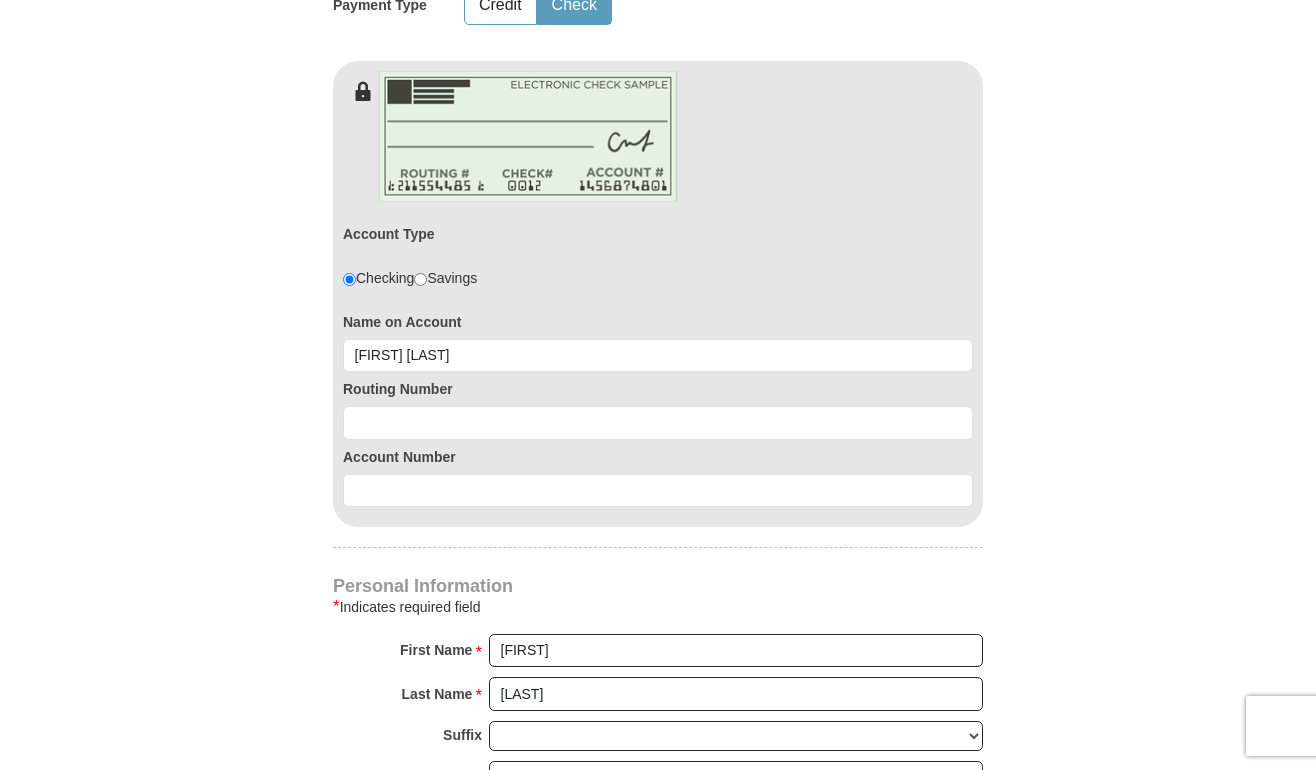 scroll, scrollTop: 1215, scrollLeft: 0, axis: vertical 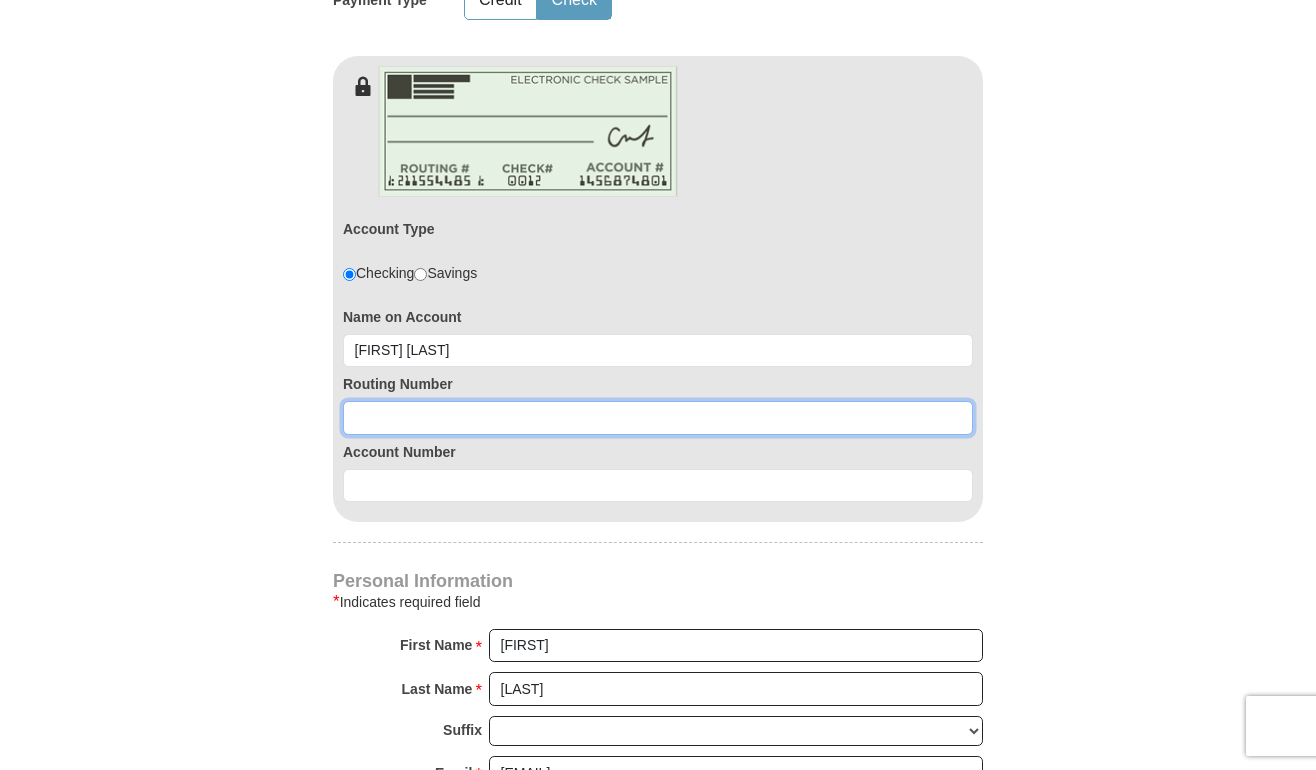 click at bounding box center [658, 418] 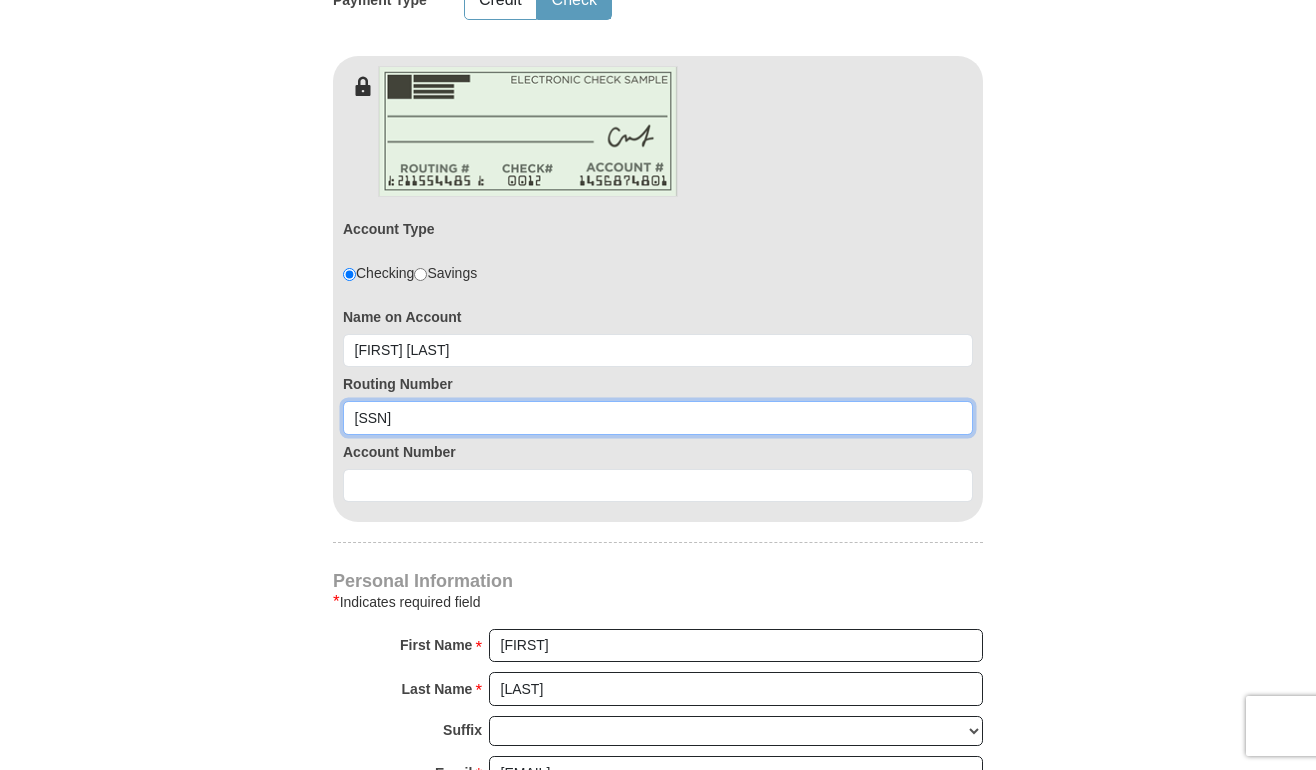 type on "314089681" 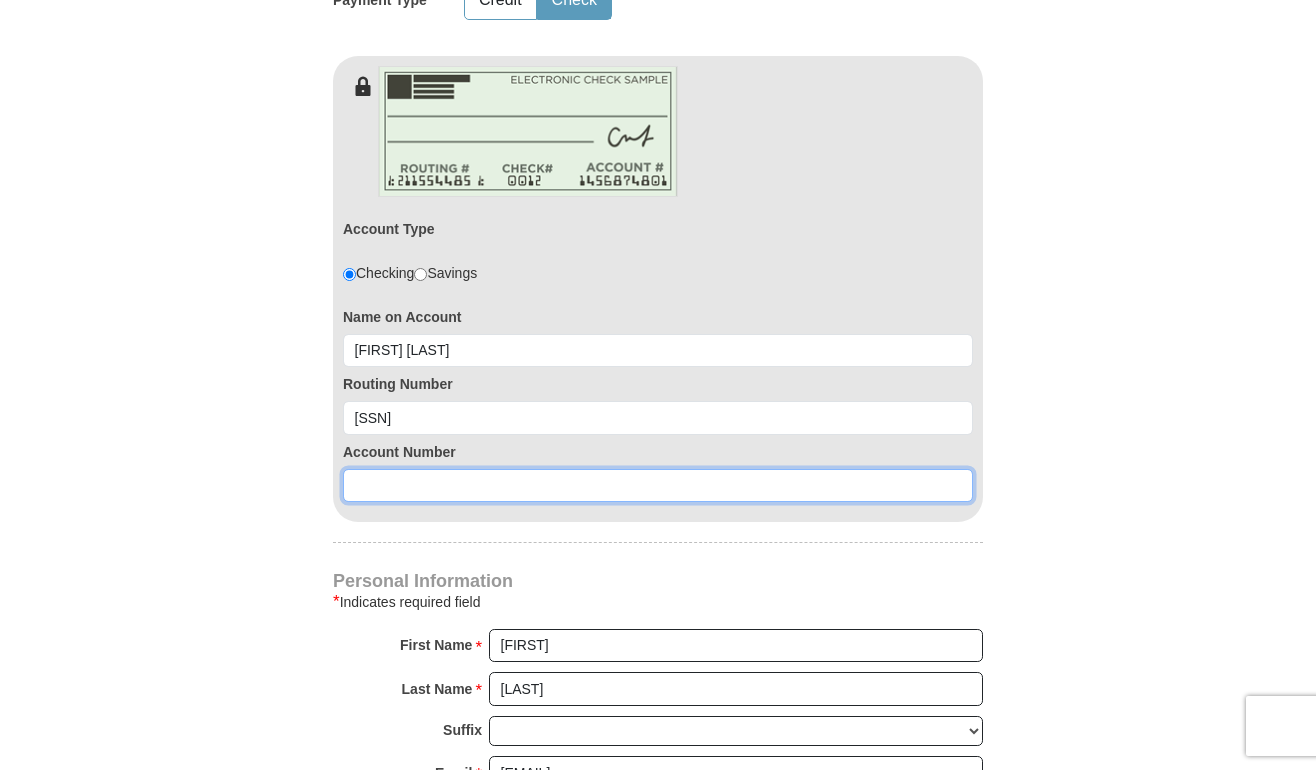 click at bounding box center [658, 486] 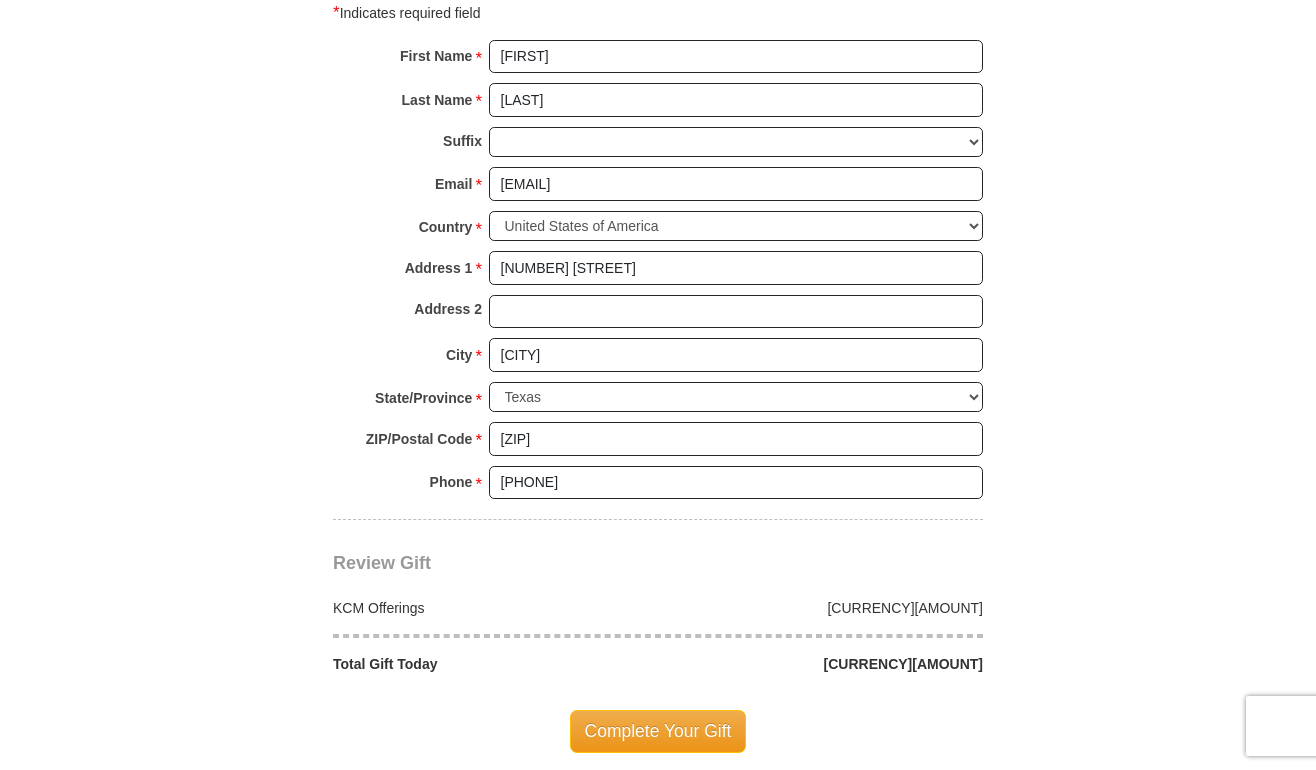 scroll, scrollTop: 1805, scrollLeft: 0, axis: vertical 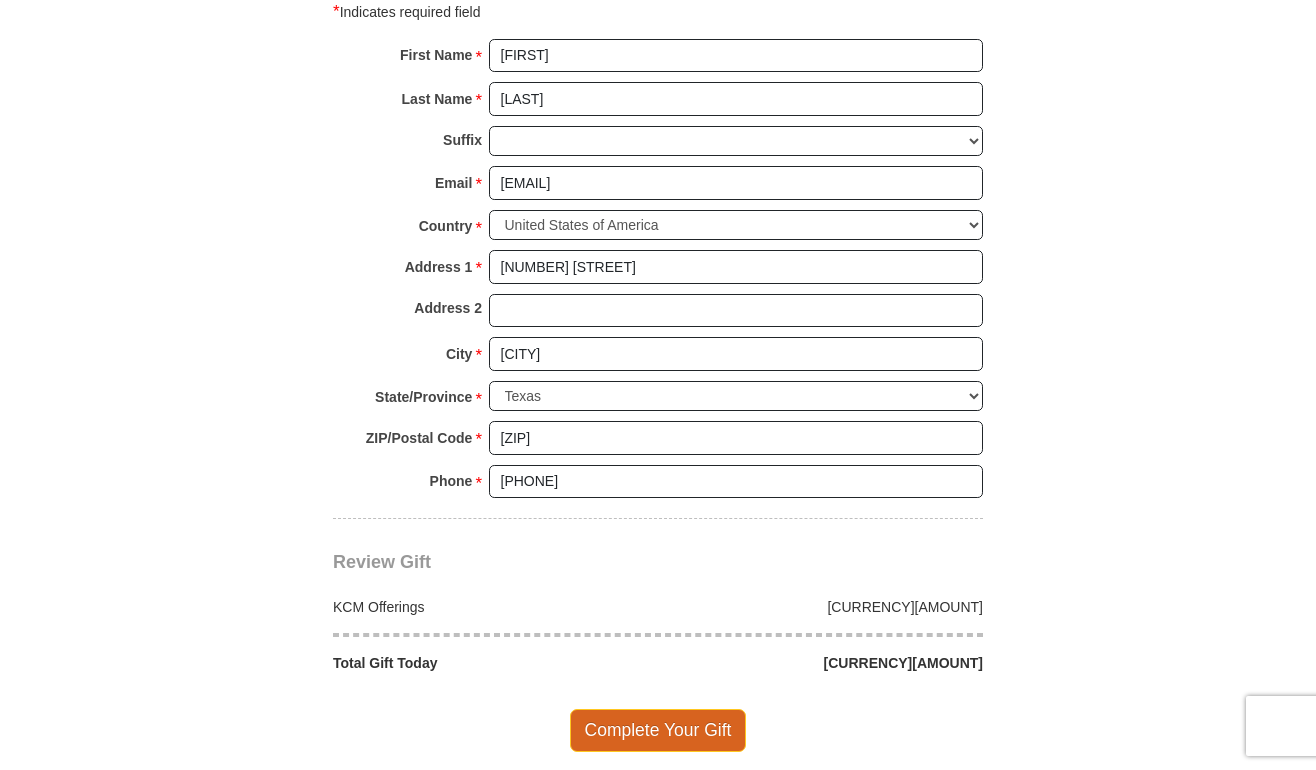 type on "09711417" 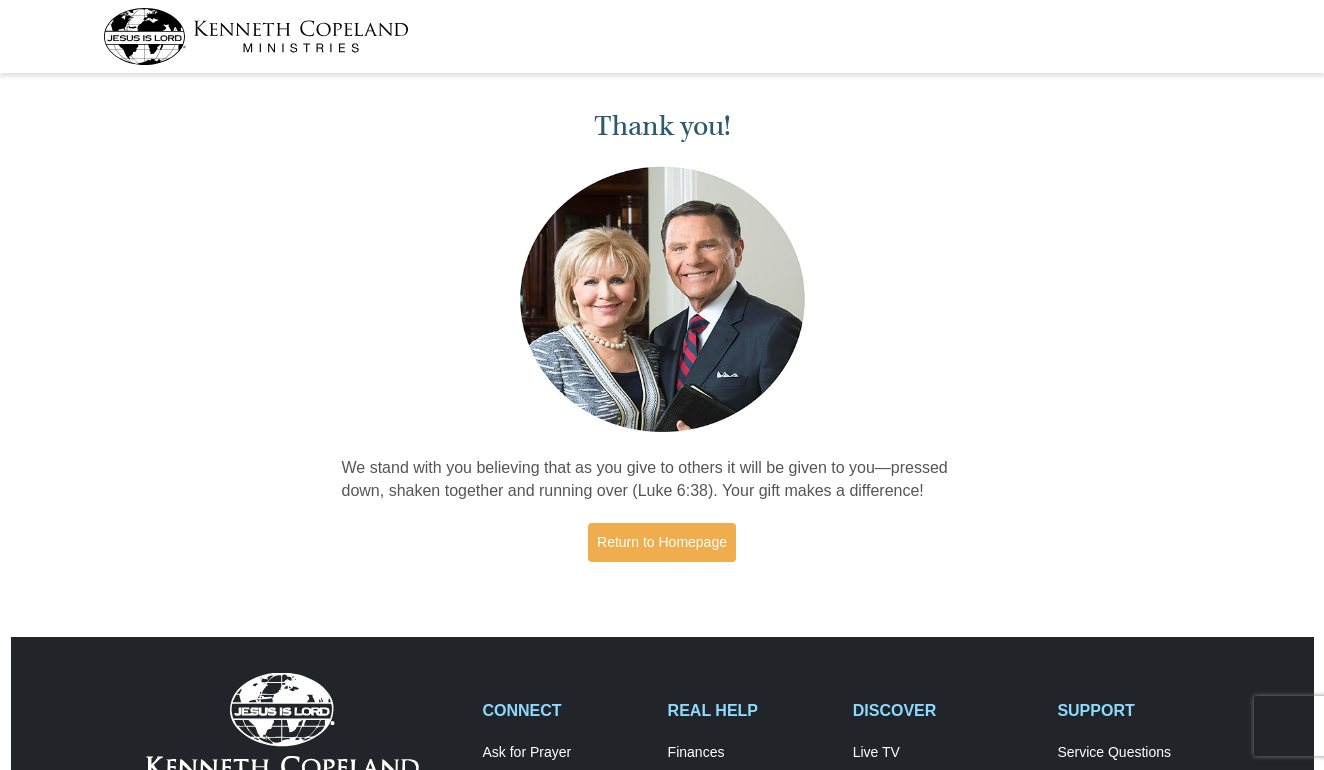 scroll, scrollTop: 0, scrollLeft: 0, axis: both 